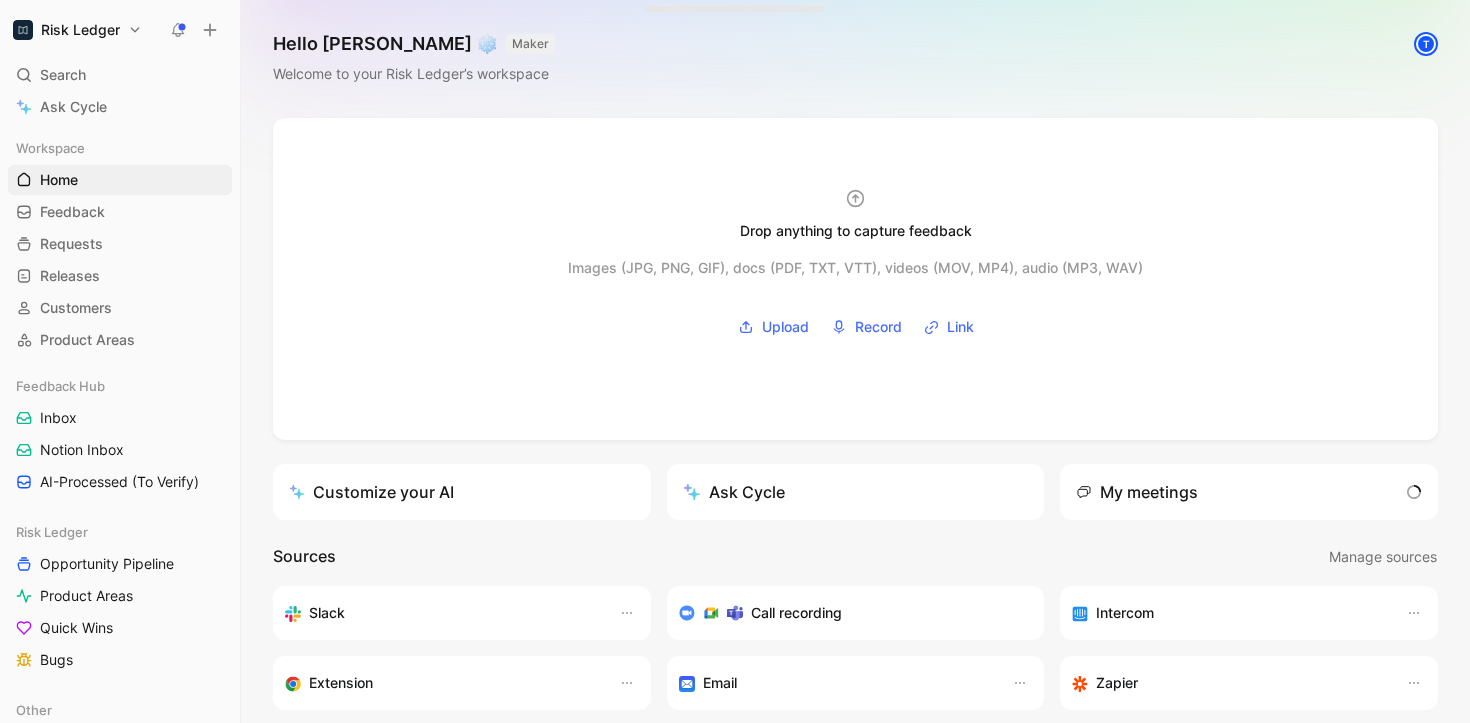 scroll, scrollTop: 0, scrollLeft: 0, axis: both 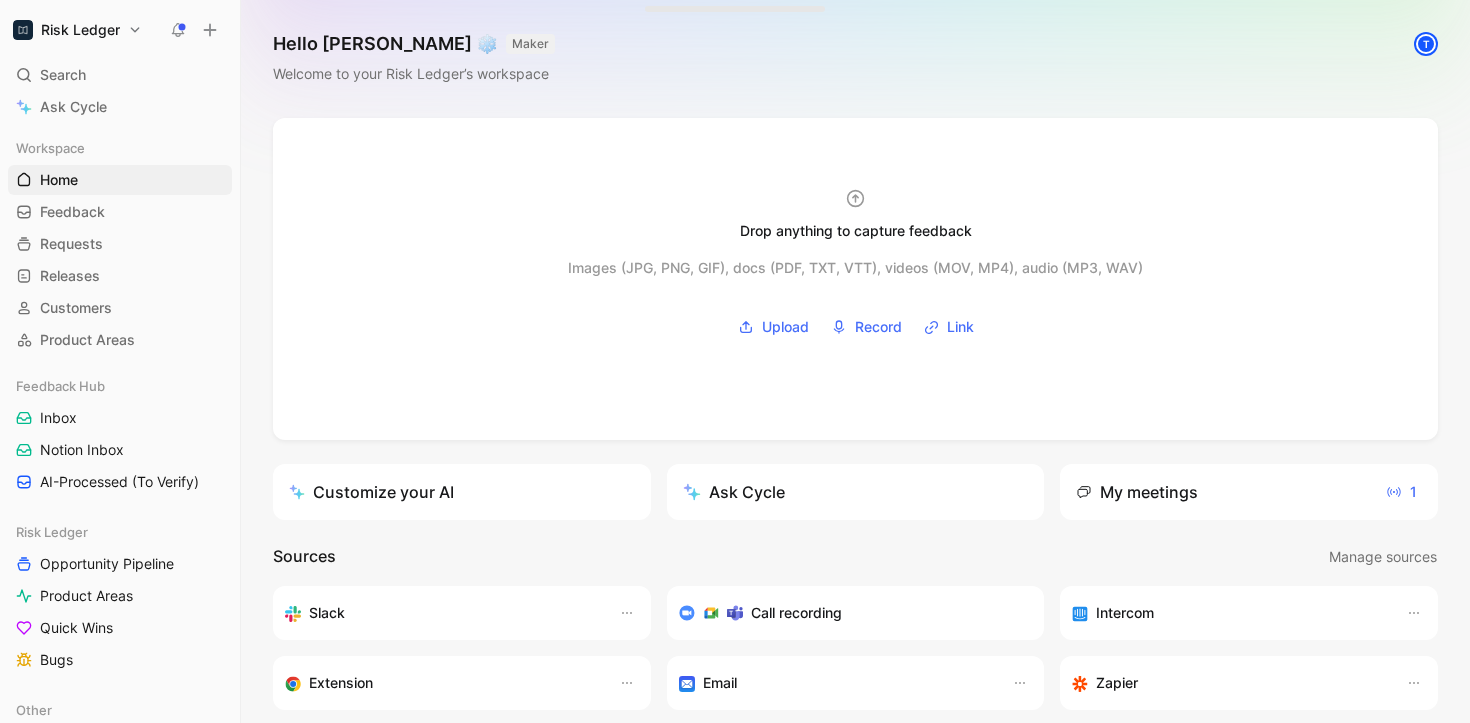 click on "Workspace Home G then H Feedback G then F Requests G then R Releases G then L Customers Product Areas" at bounding box center [120, 244] 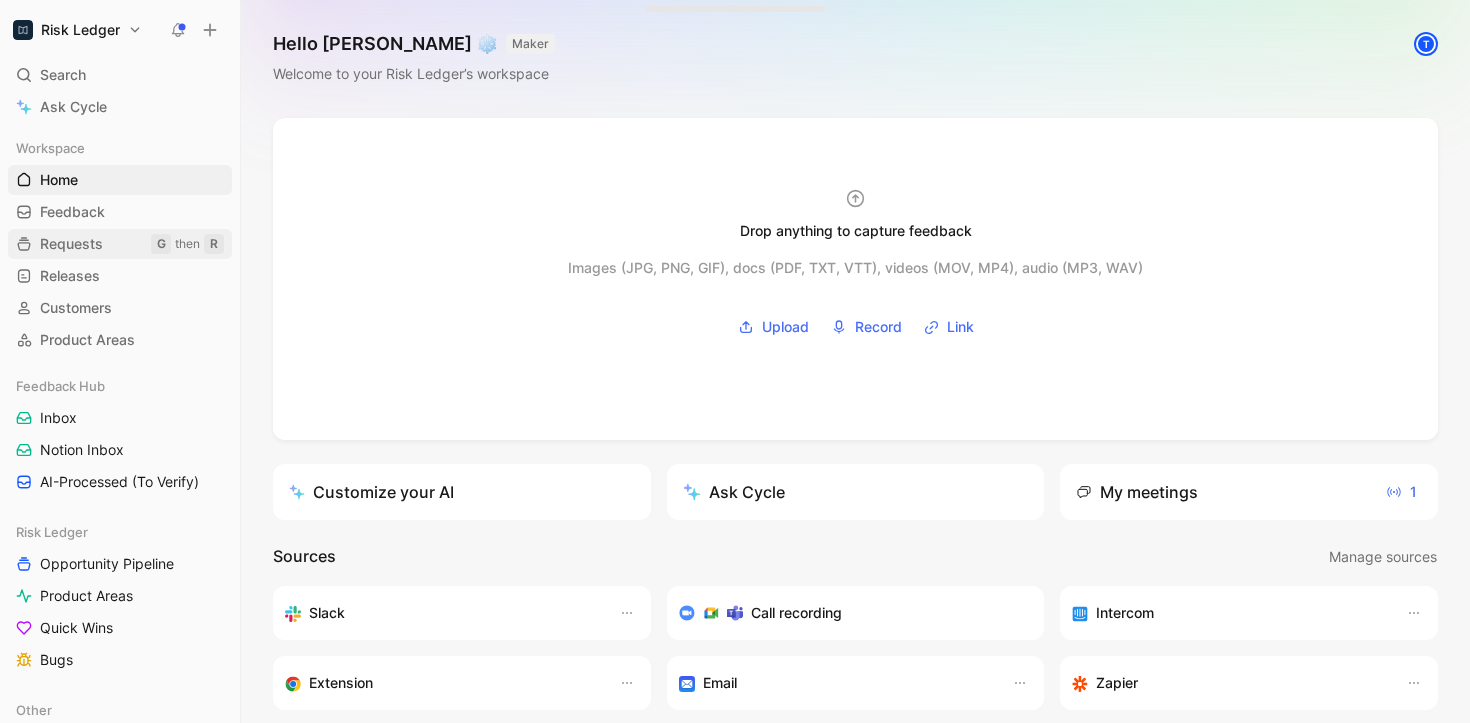 click on "Requests" at bounding box center (71, 244) 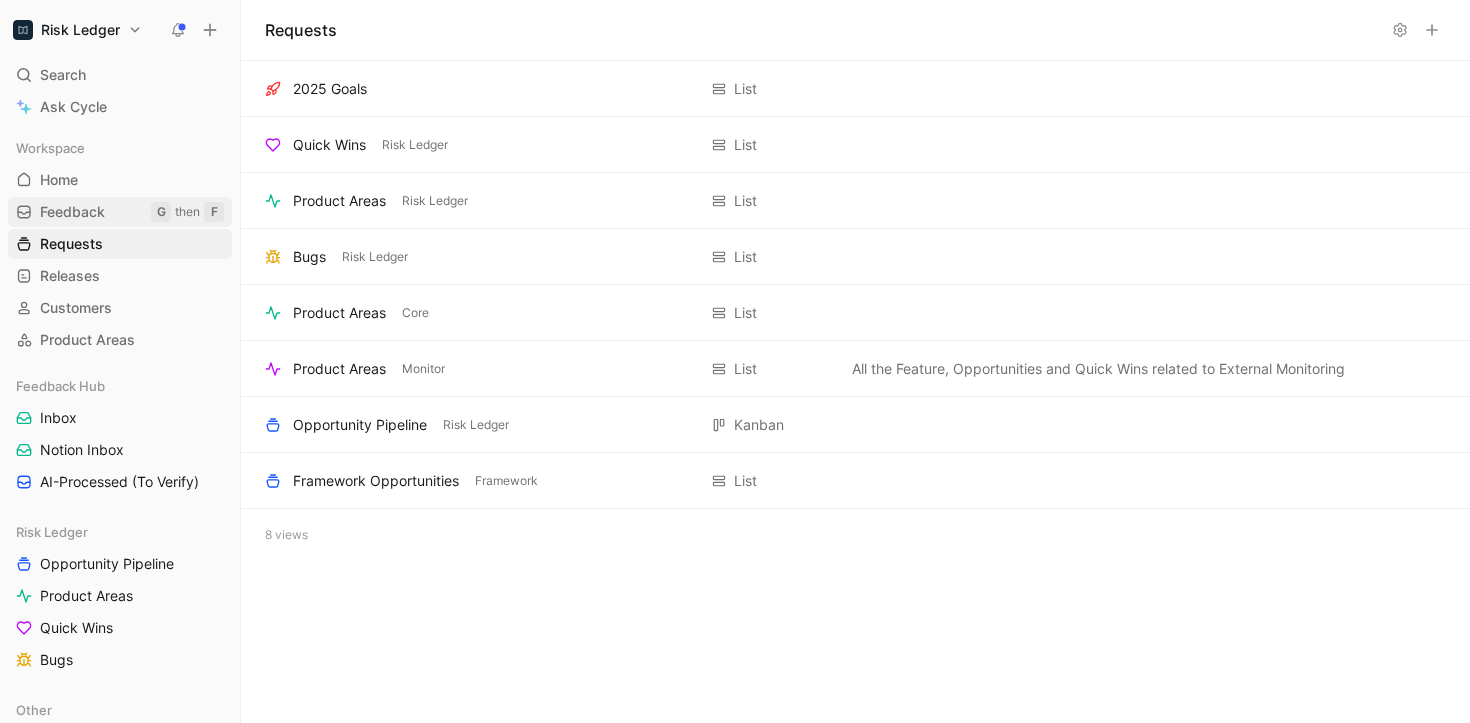 click on "Feedback G then F" at bounding box center [120, 212] 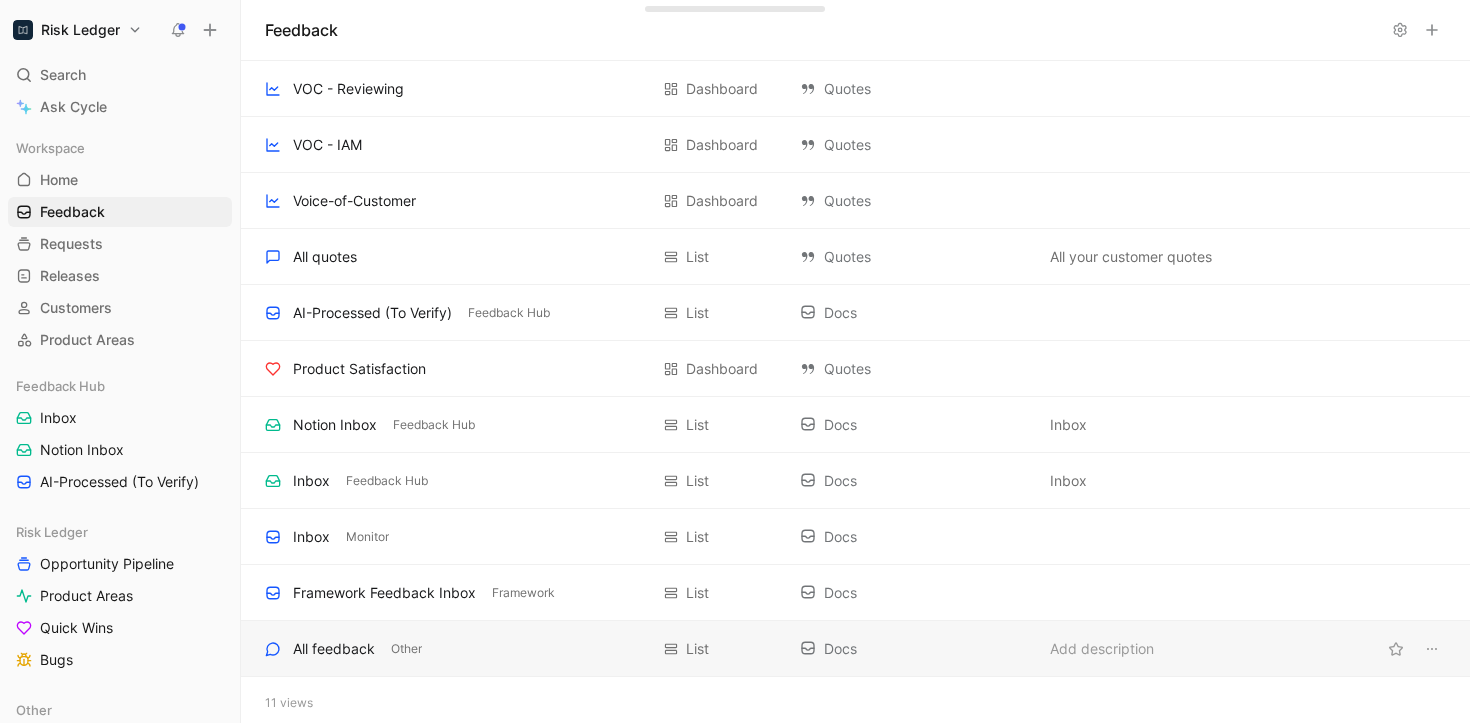 click on "Docs" at bounding box center (915, 649) 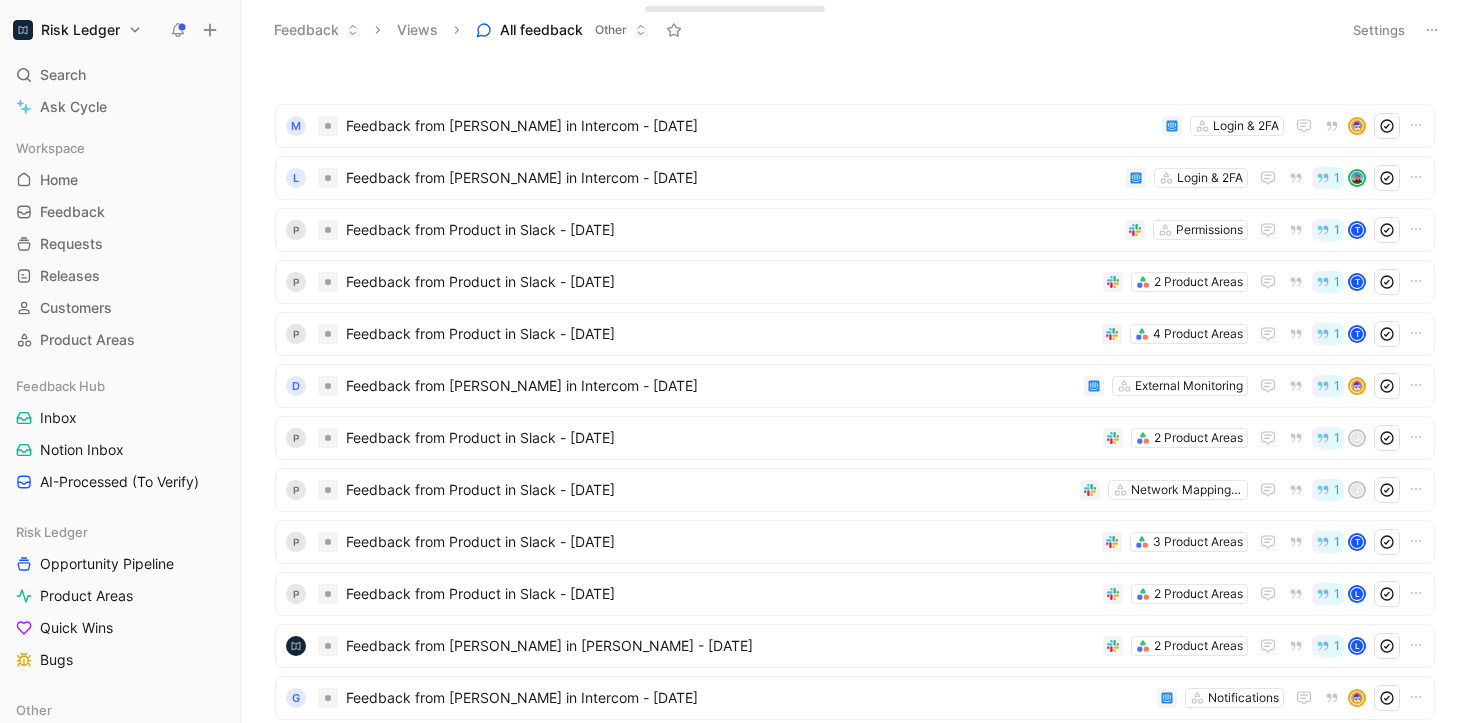 click on "Settings" at bounding box center [1379, 30] 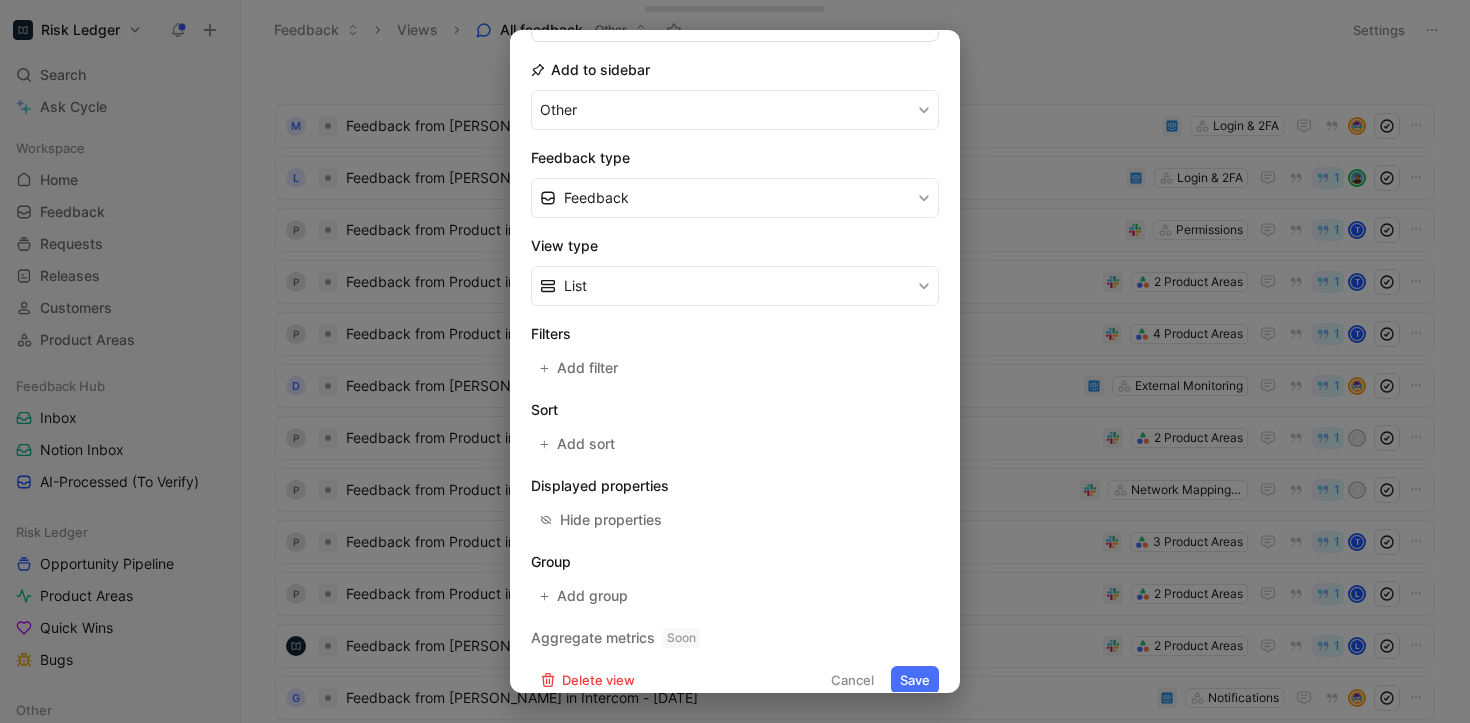 scroll, scrollTop: 229, scrollLeft: 0, axis: vertical 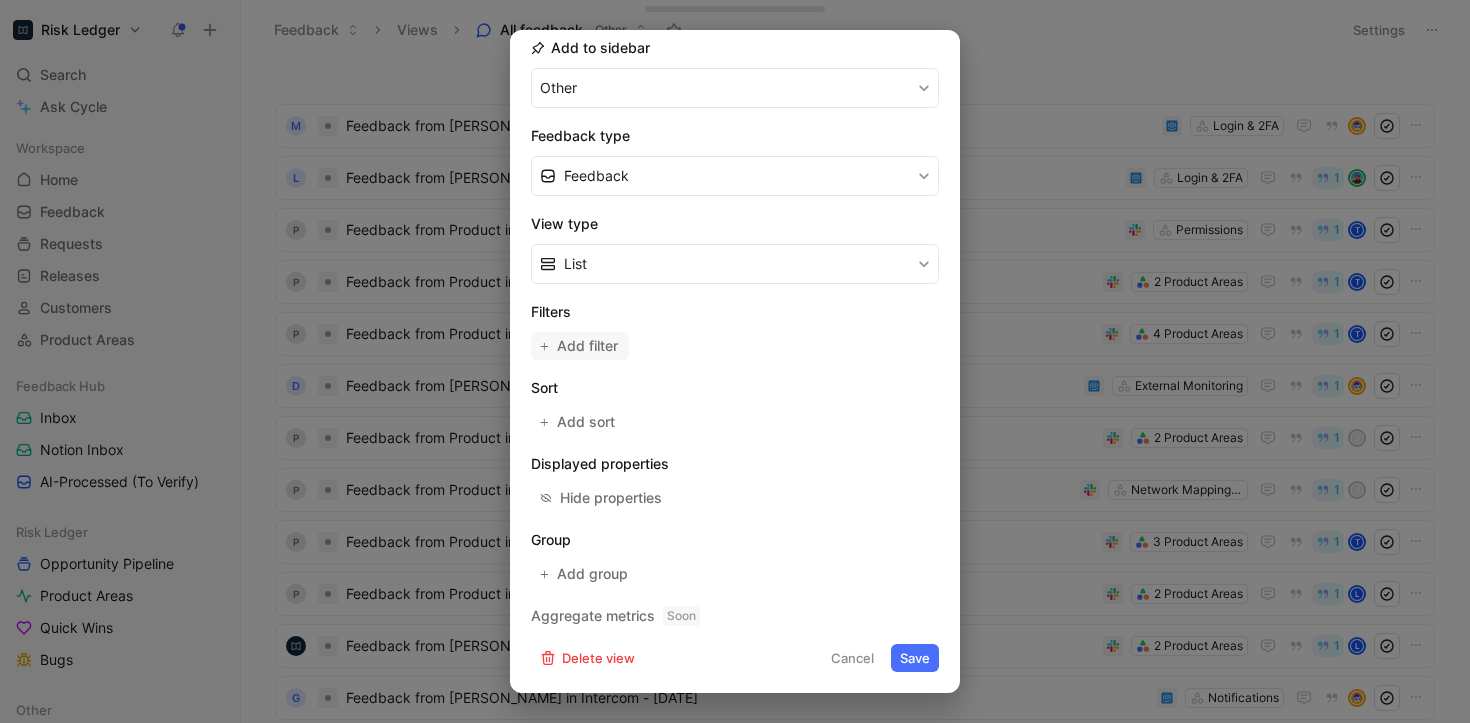 click 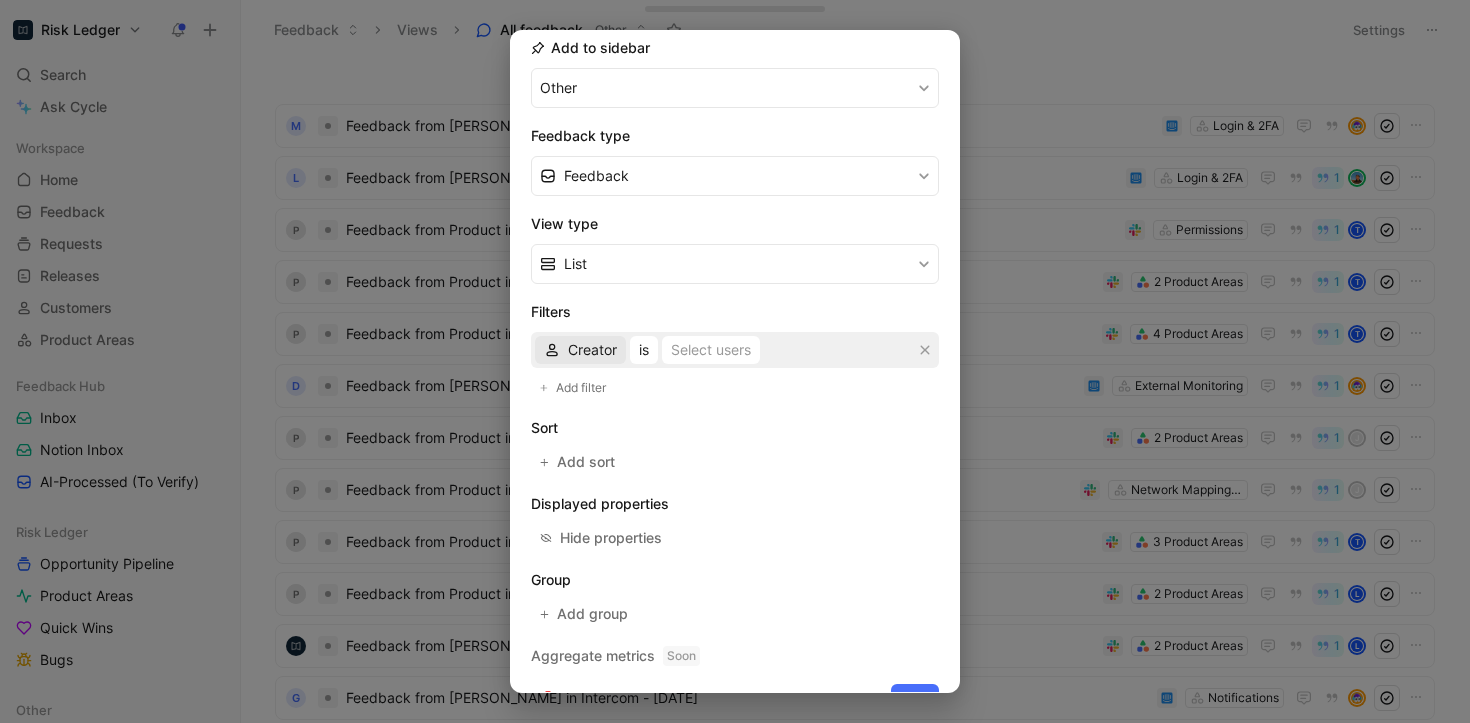 click on "Creator" at bounding box center (592, 350) 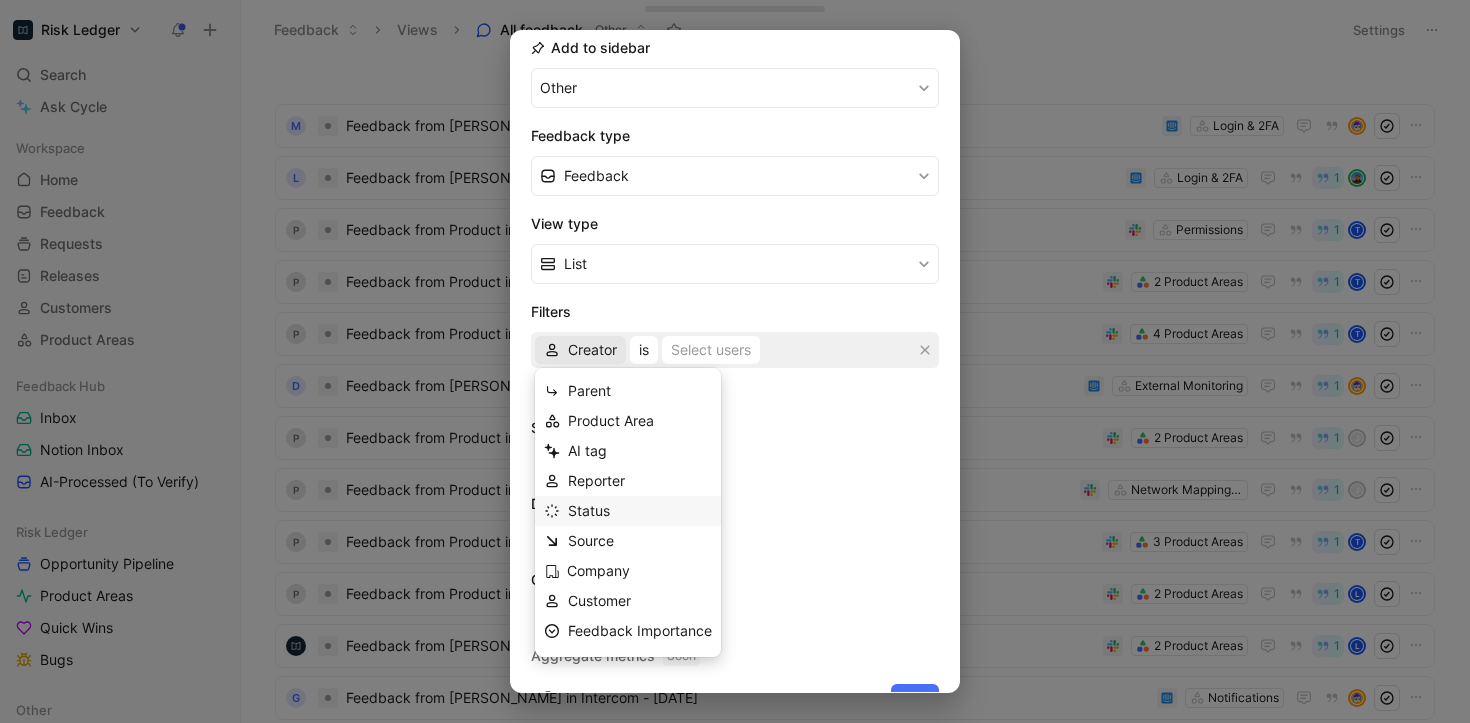scroll, scrollTop: 0, scrollLeft: 0, axis: both 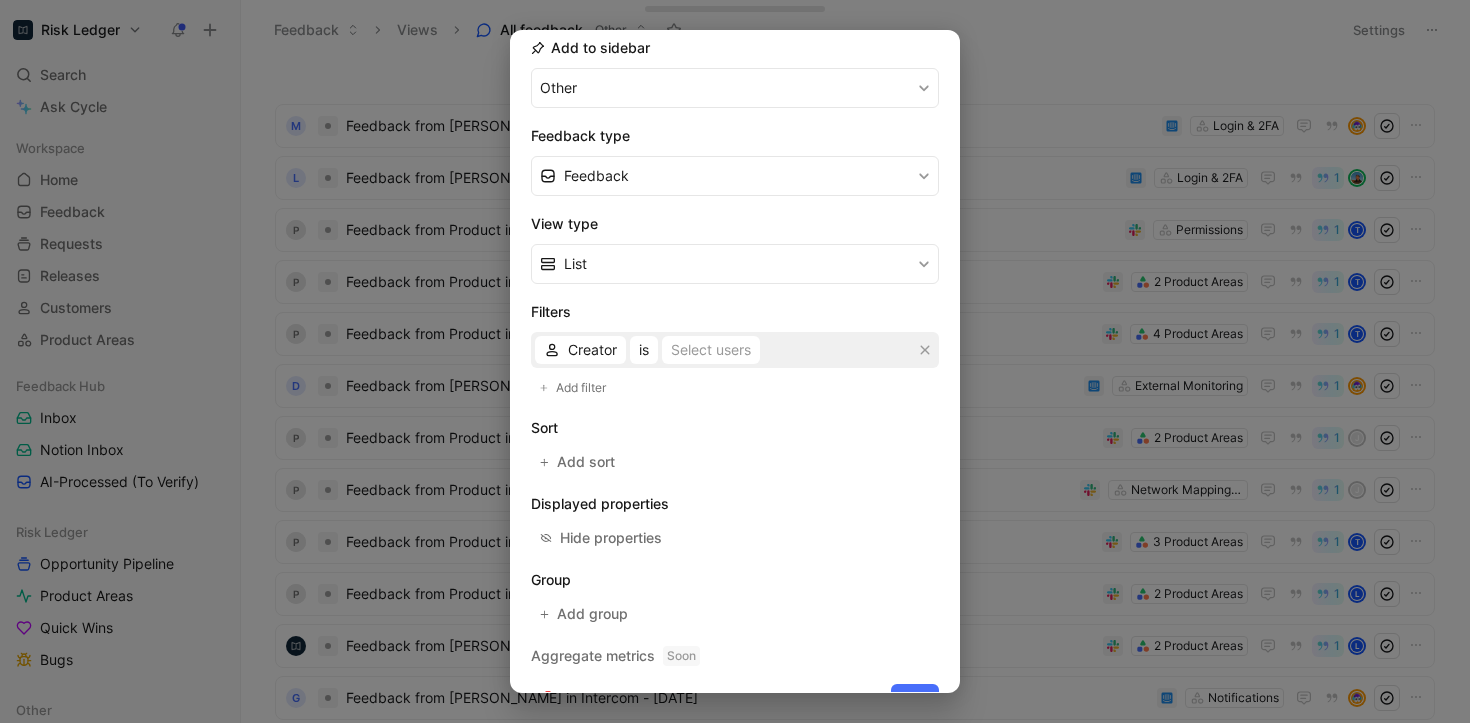 click on "Filters Creator is Select users Add filter" at bounding box center [735, 350] 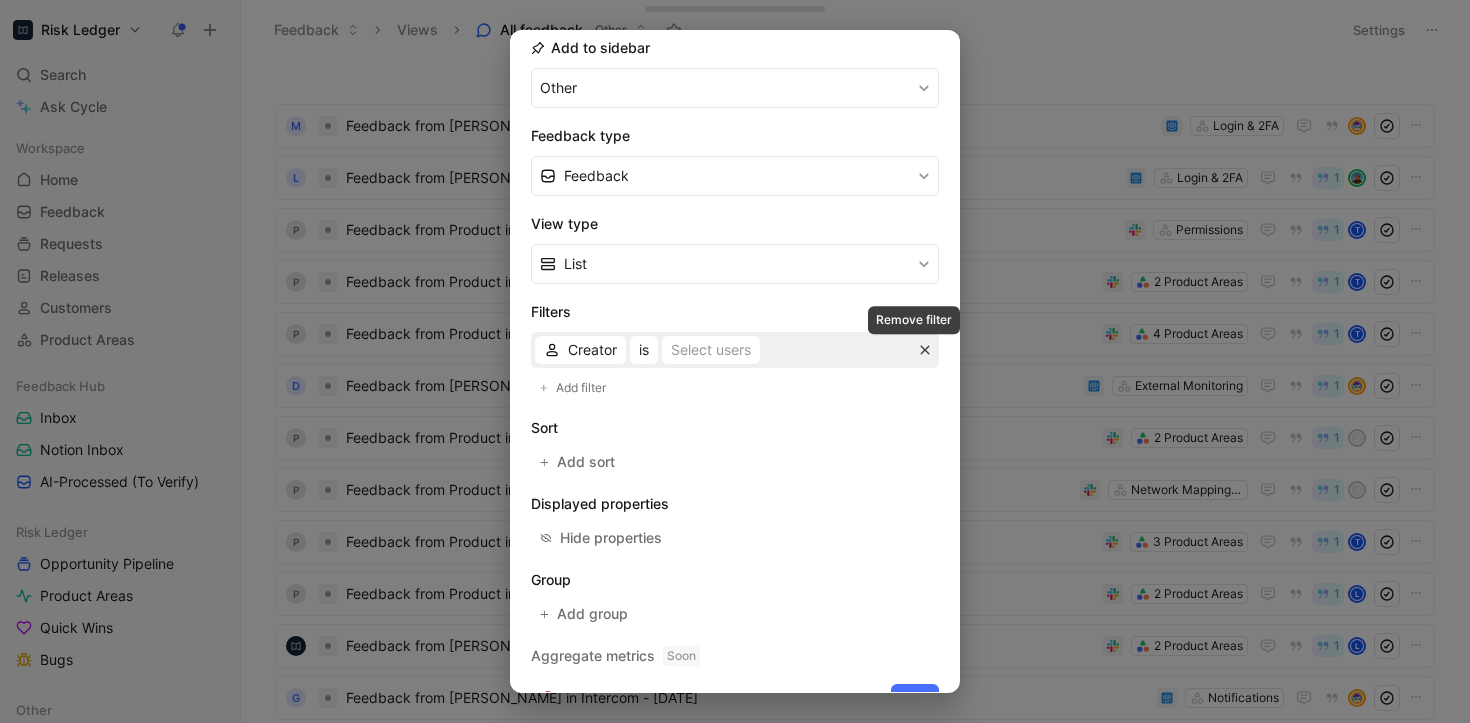 click 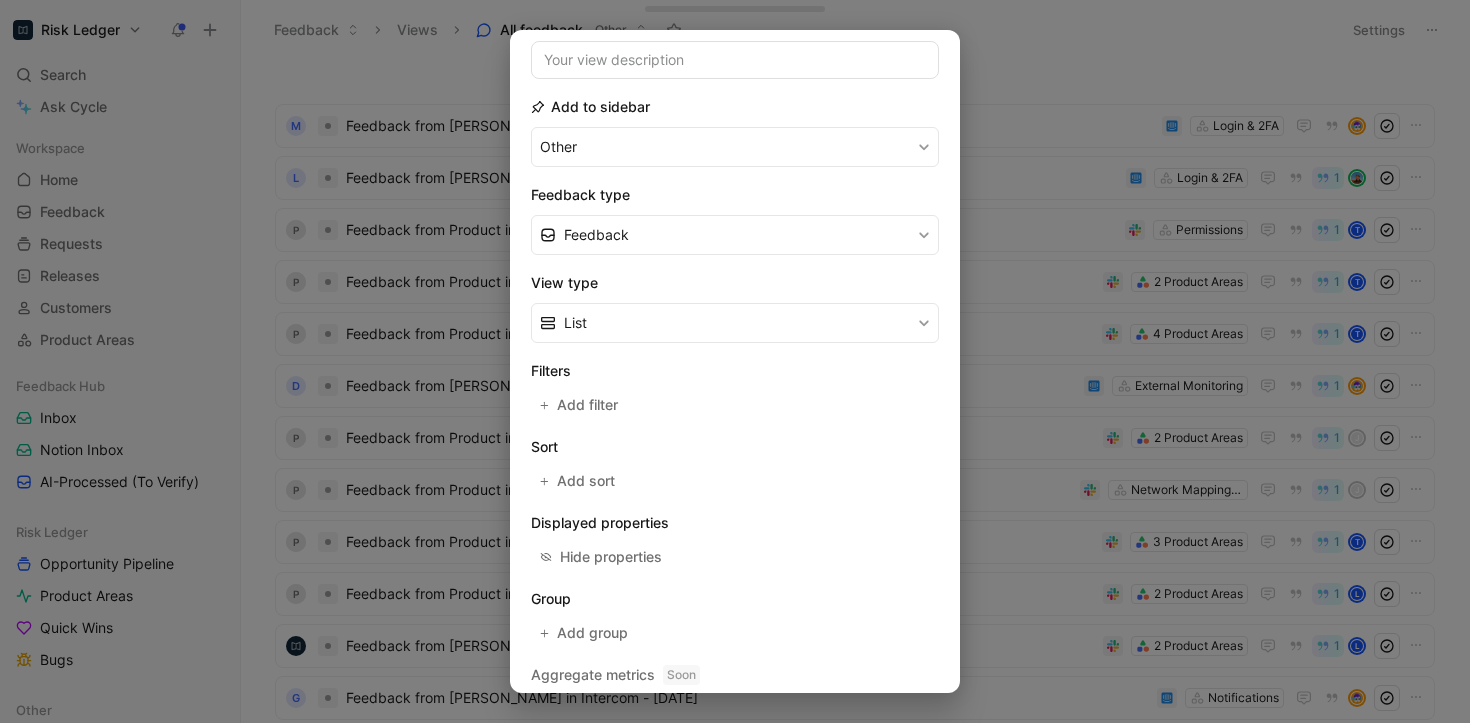 scroll, scrollTop: 229, scrollLeft: 0, axis: vertical 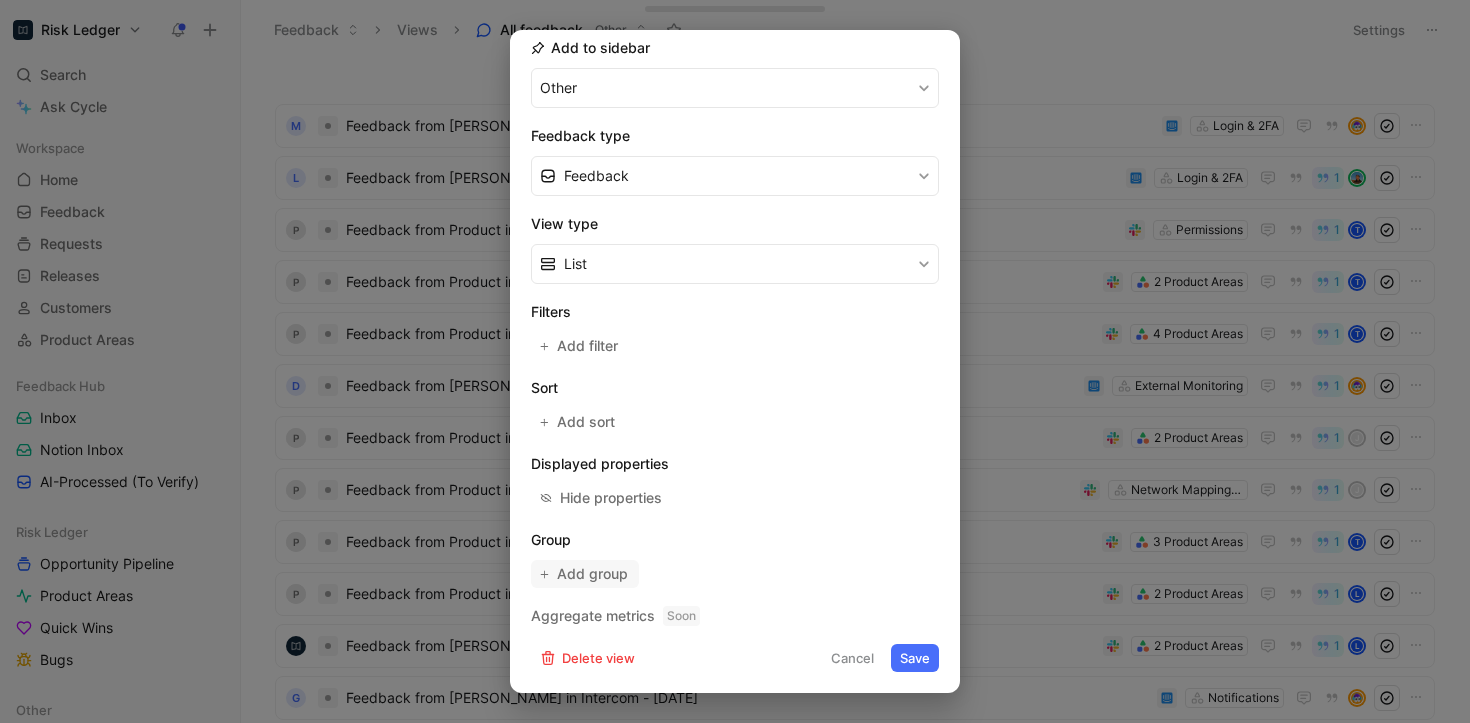 click on "Add group" at bounding box center (585, 574) 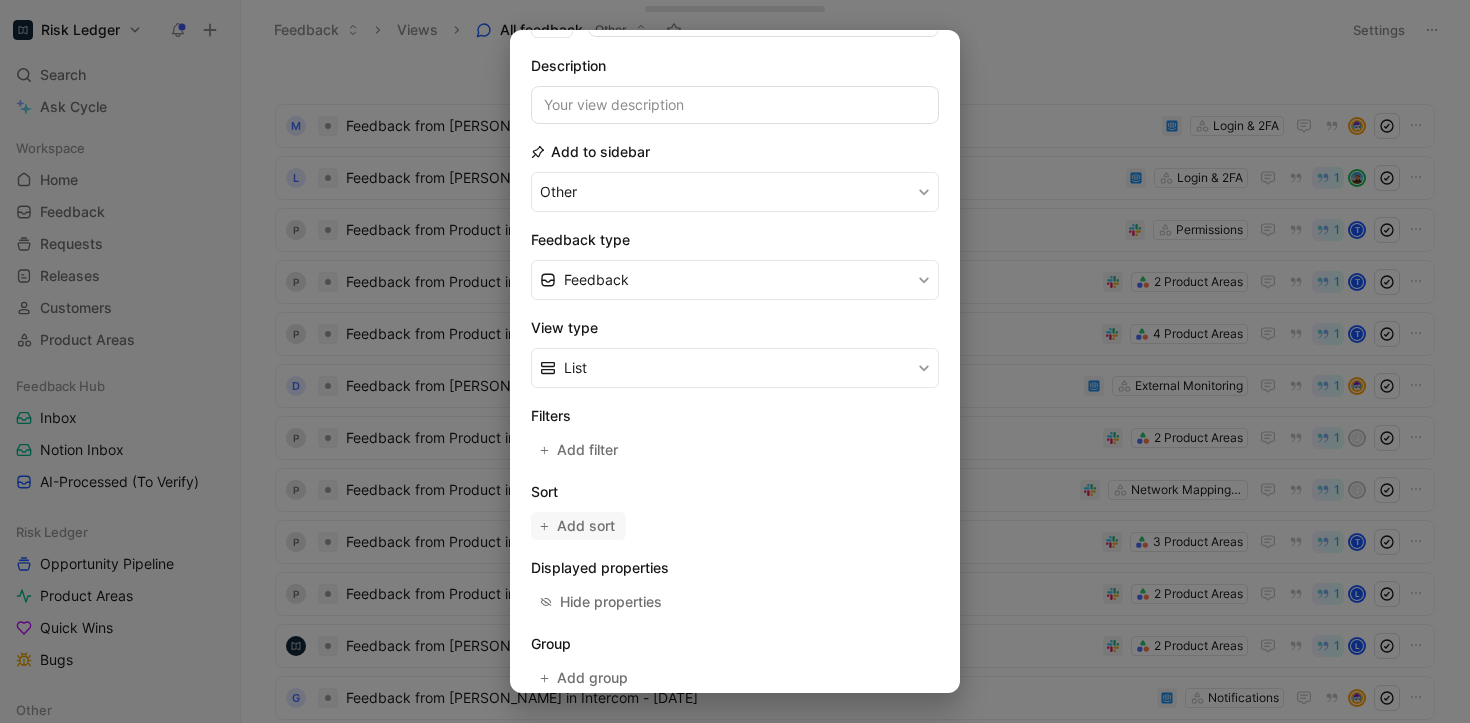 scroll, scrollTop: 144, scrollLeft: 0, axis: vertical 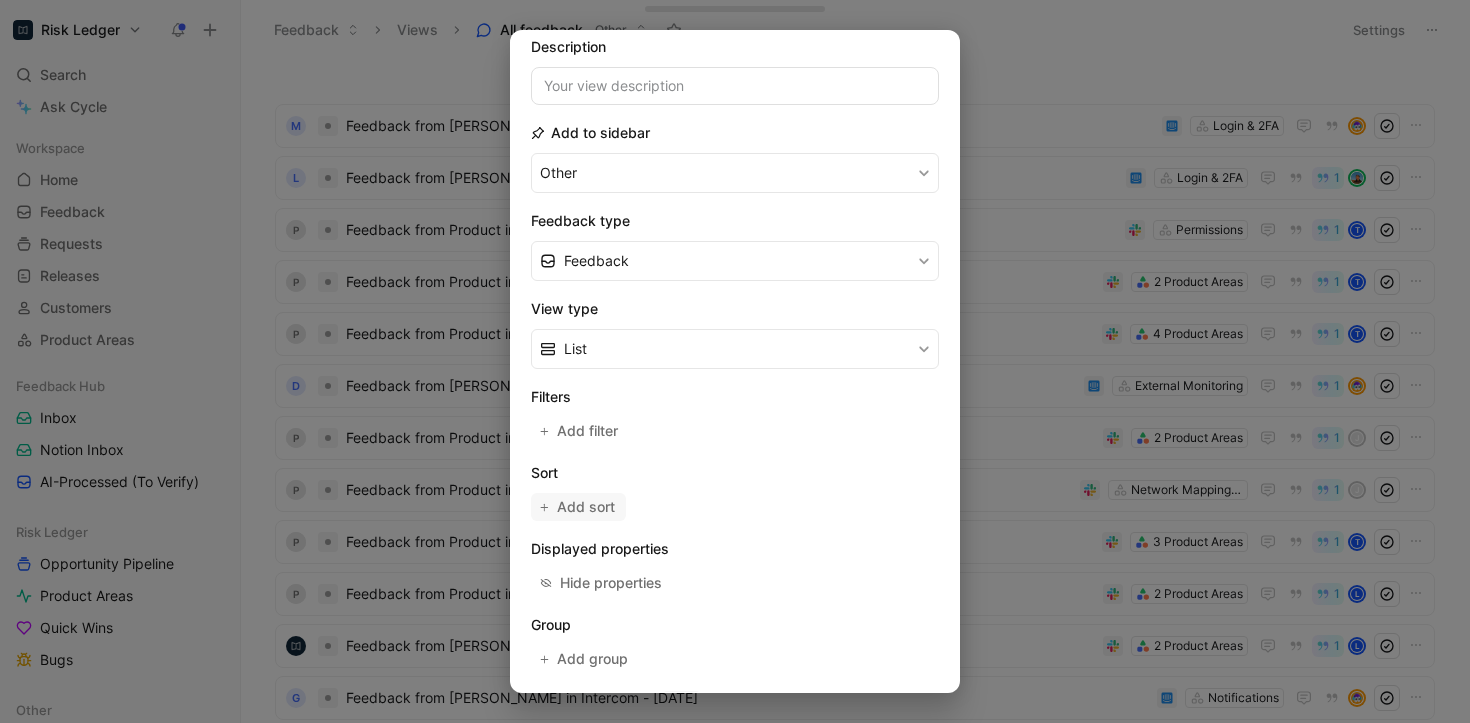 click on "Add sort" at bounding box center (578, 507) 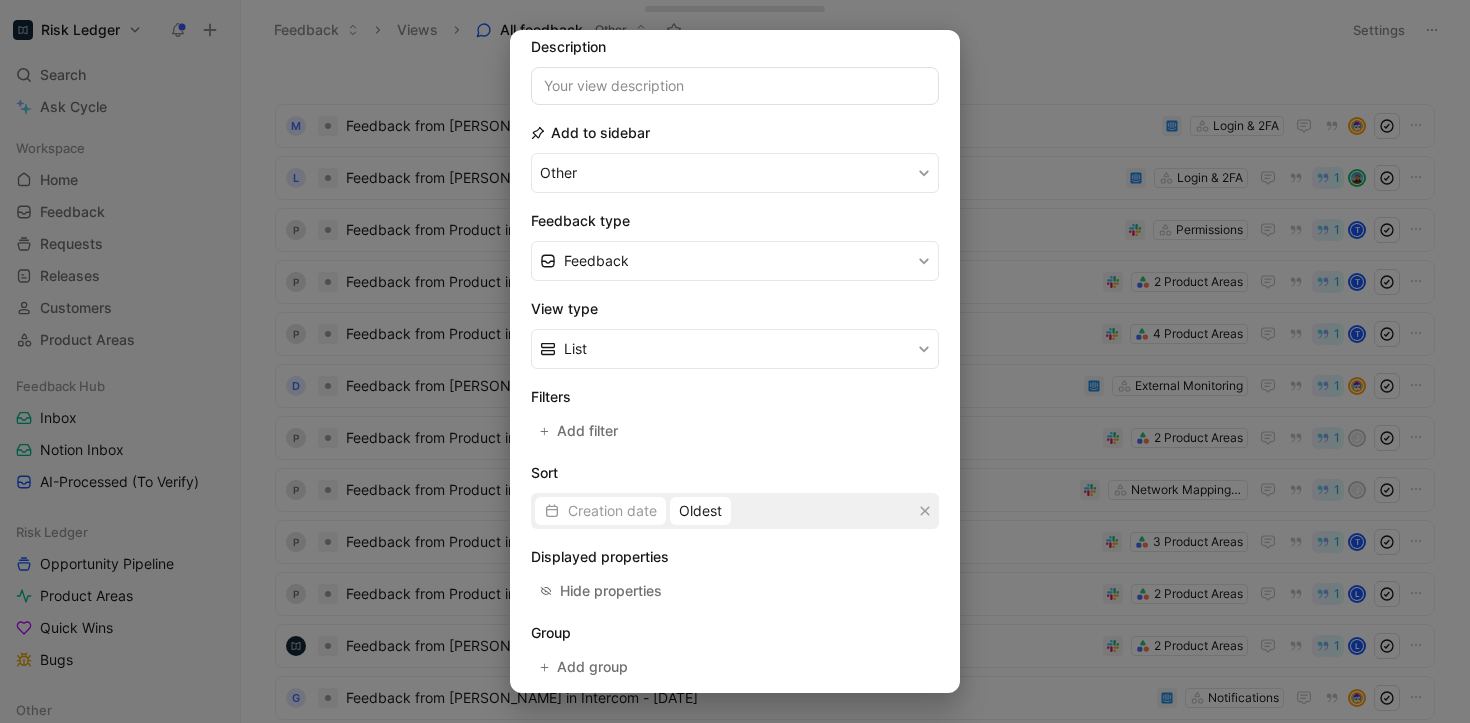 click on "Creation date Oldest" at bounding box center (735, 511) 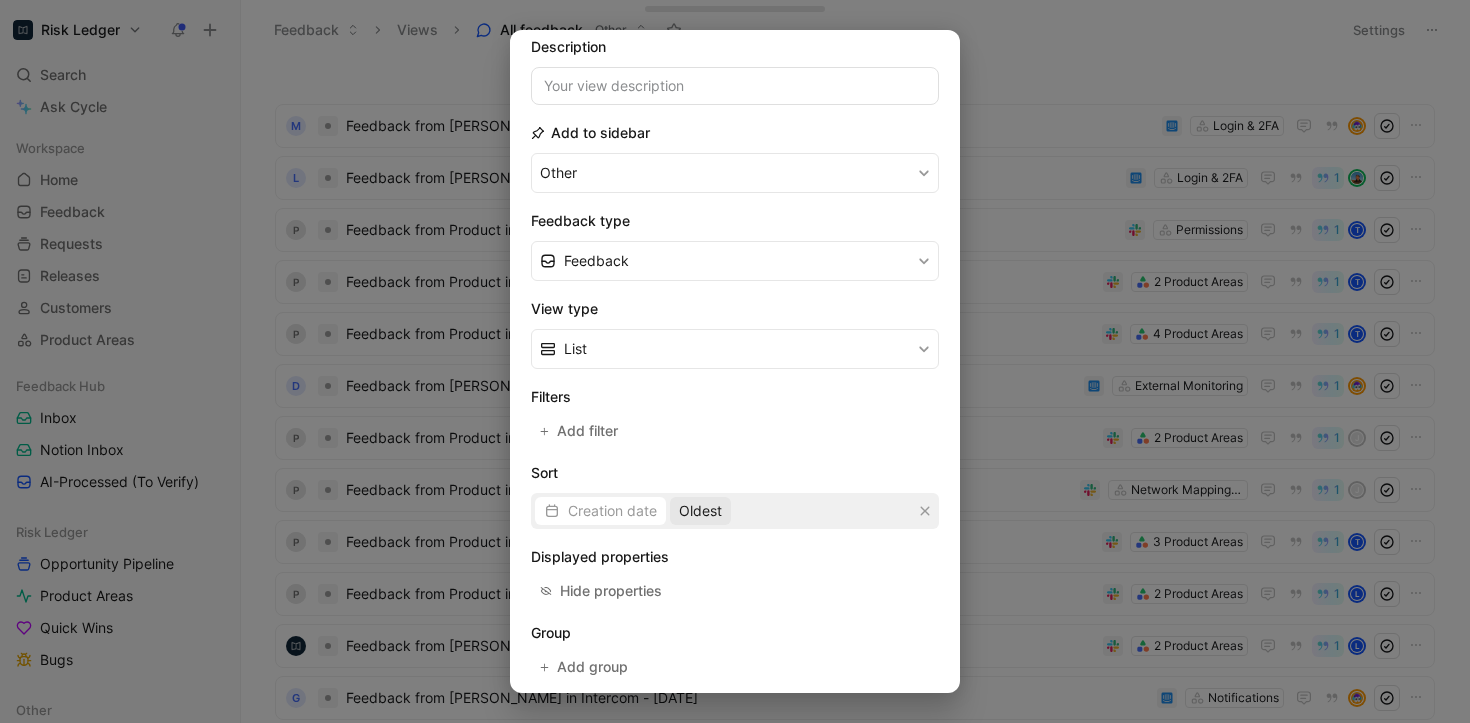 click on "Oldest" at bounding box center (700, 511) 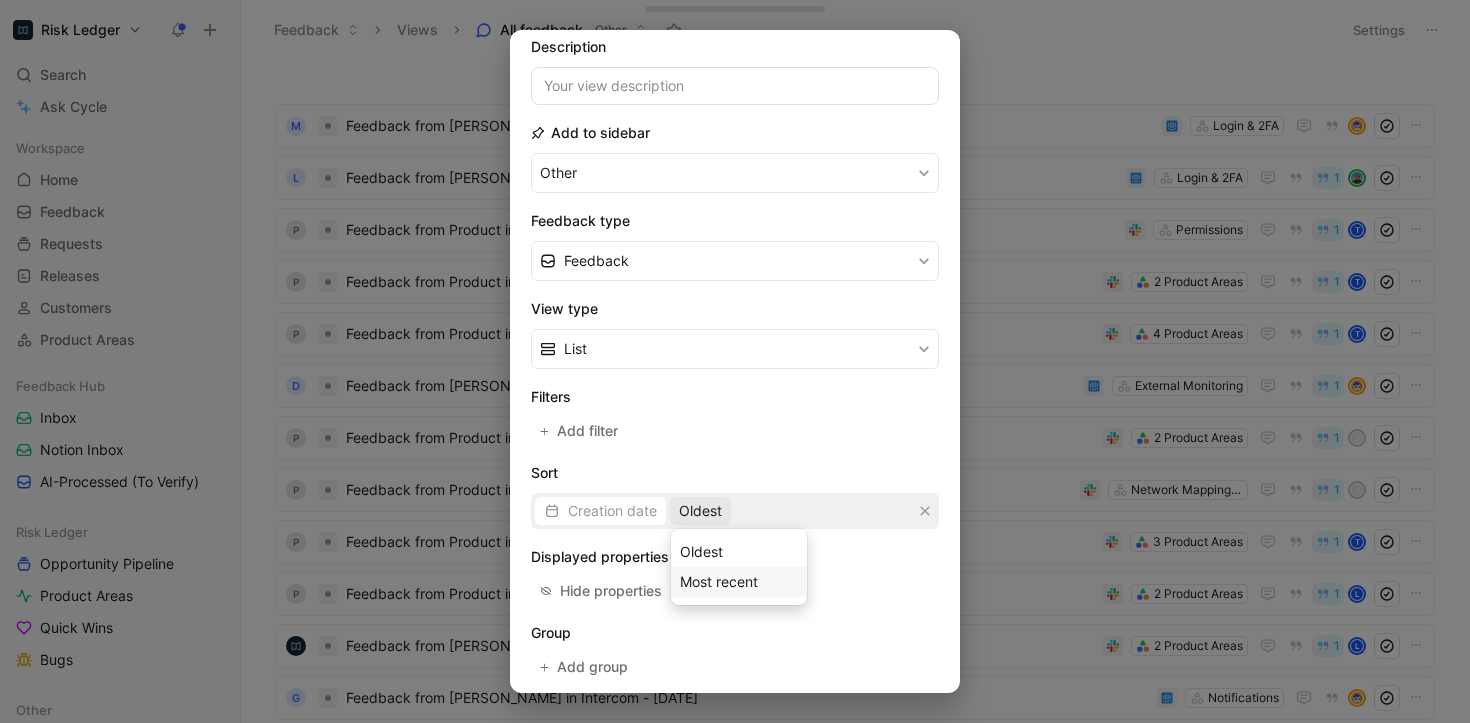 click on "Most recent" at bounding box center [719, 581] 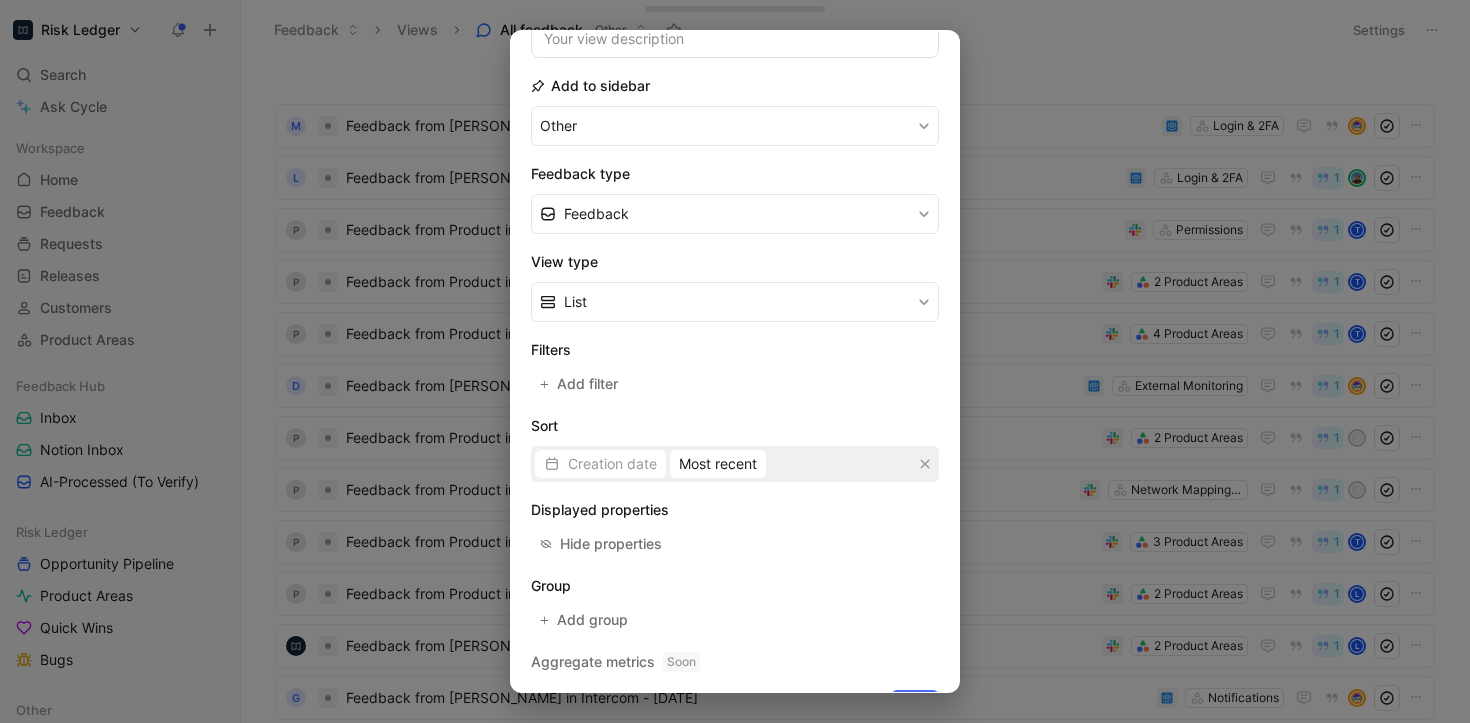 scroll, scrollTop: 237, scrollLeft: 0, axis: vertical 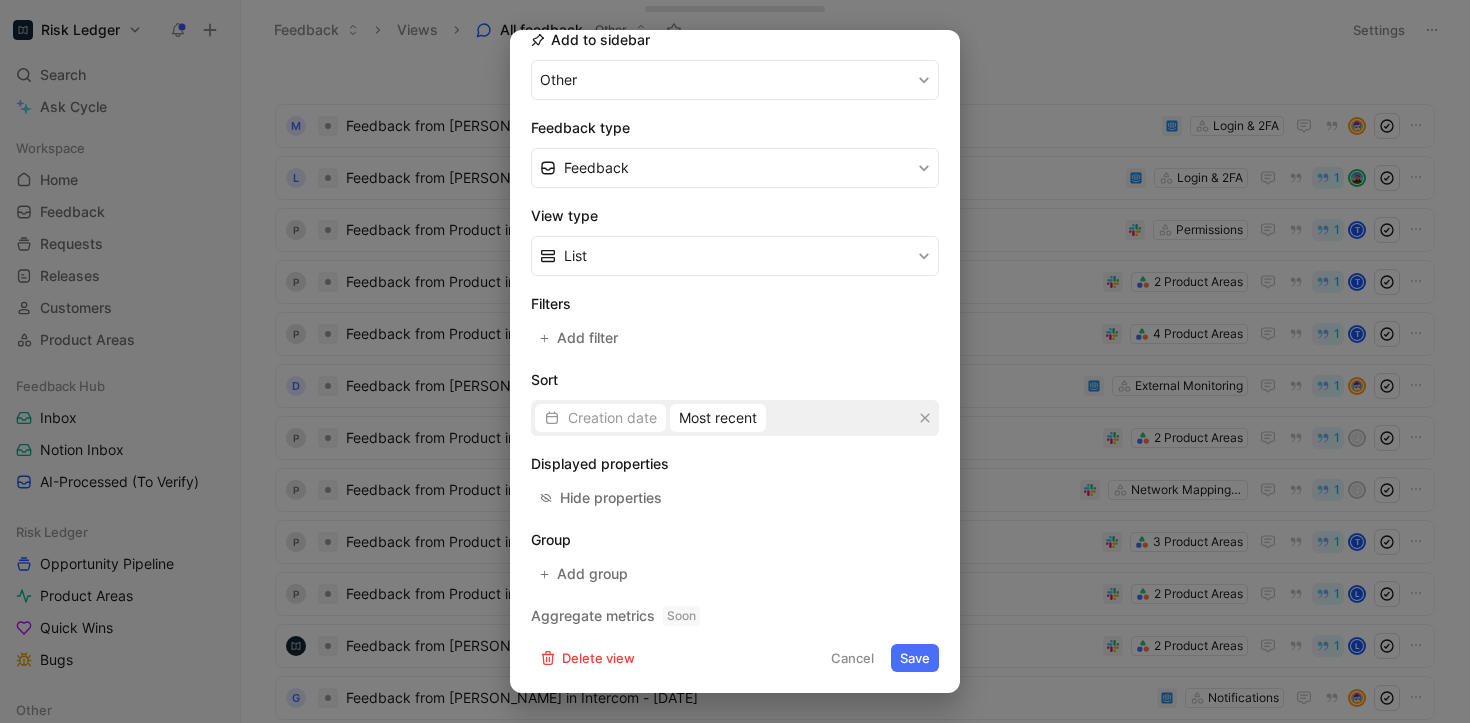 click on "Save" at bounding box center [915, 658] 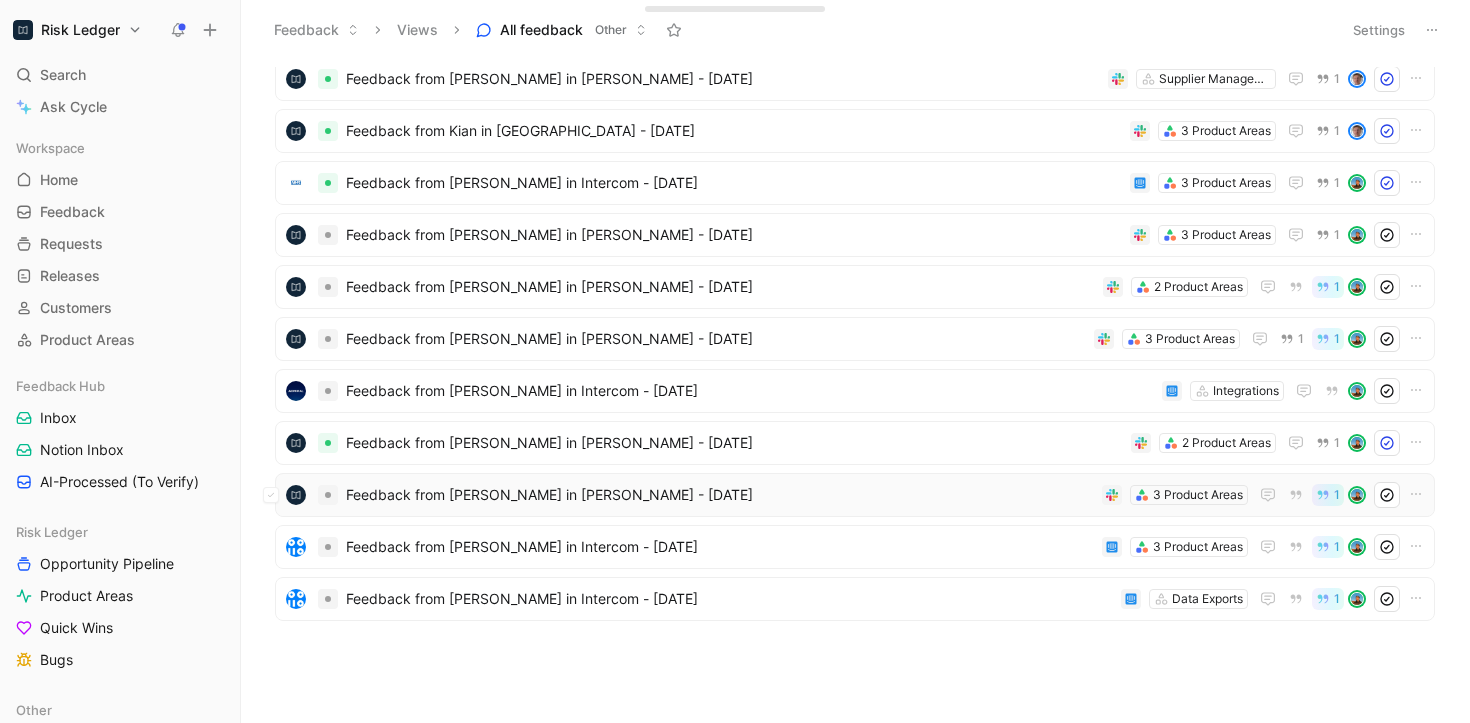 scroll, scrollTop: 3982, scrollLeft: 0, axis: vertical 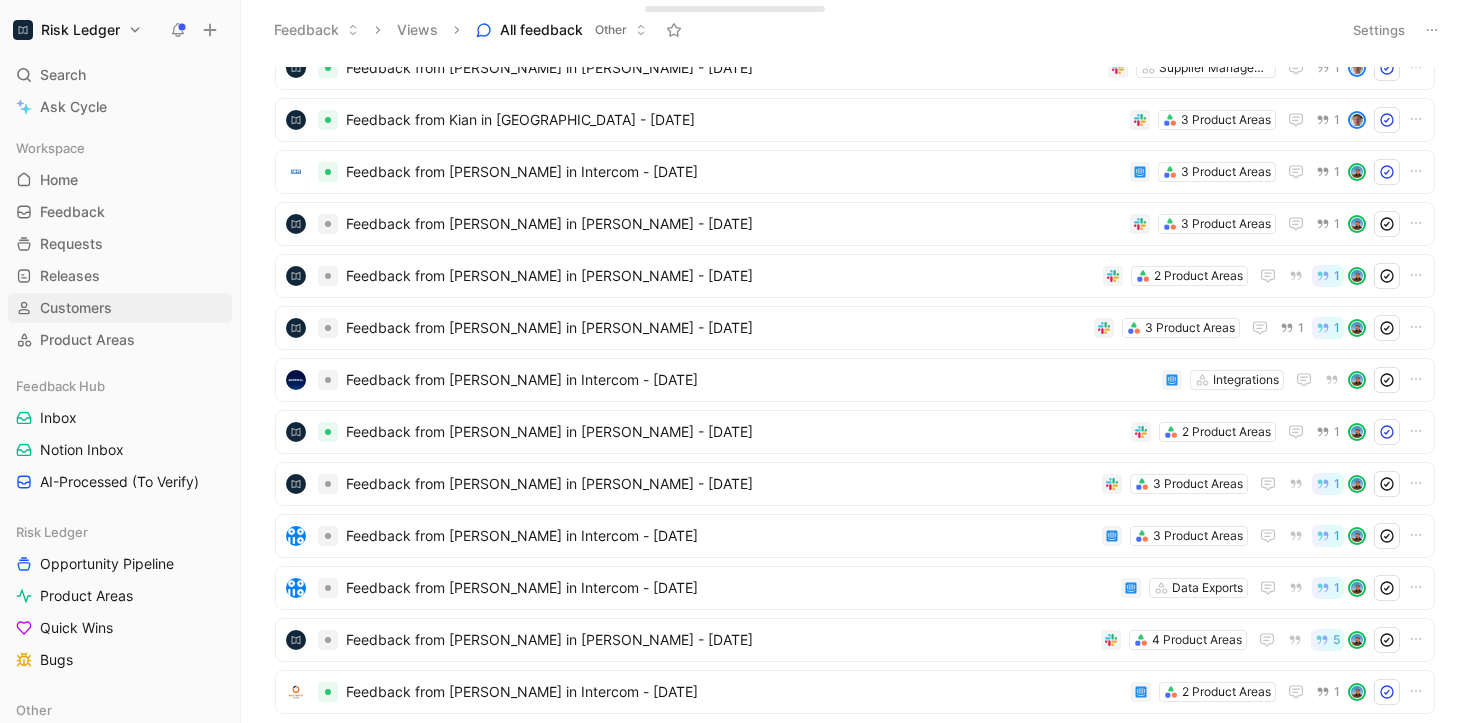 click on "Customers" at bounding box center [120, 308] 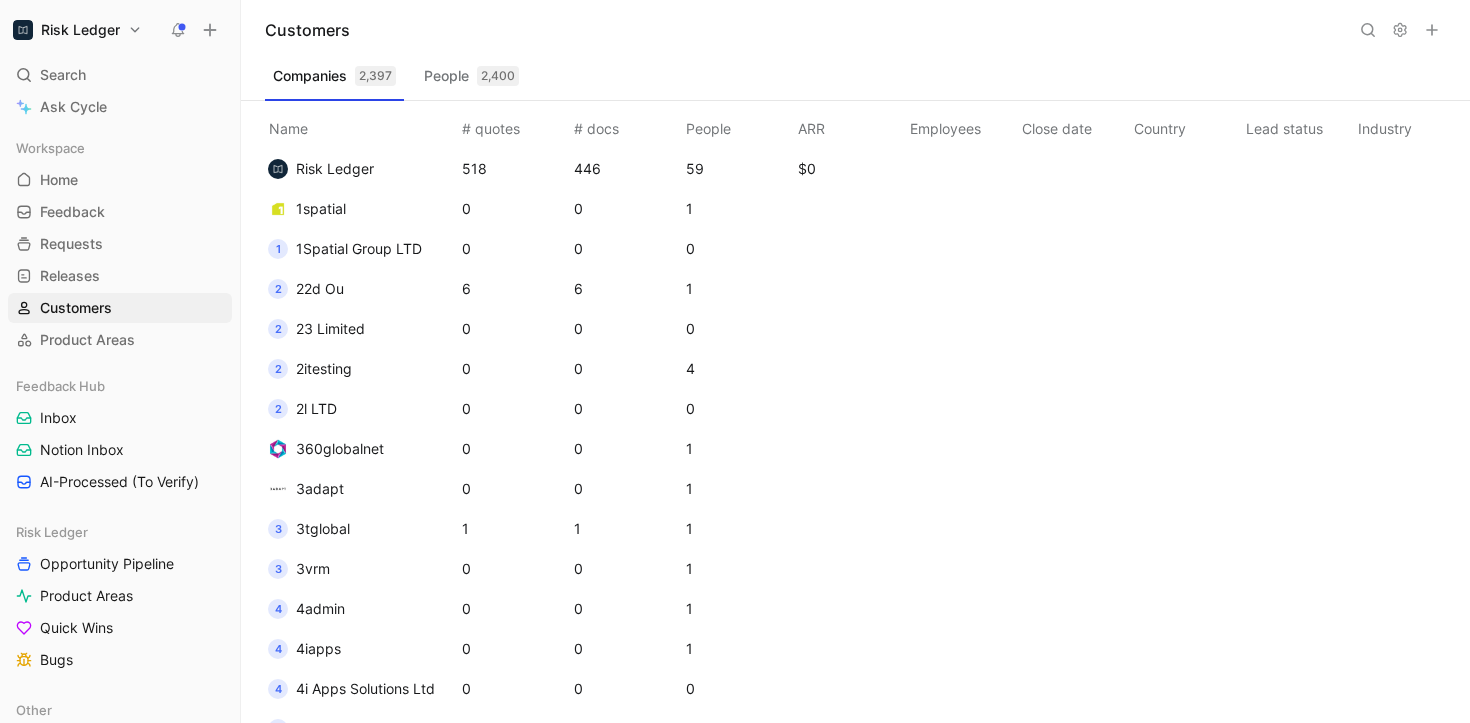 click 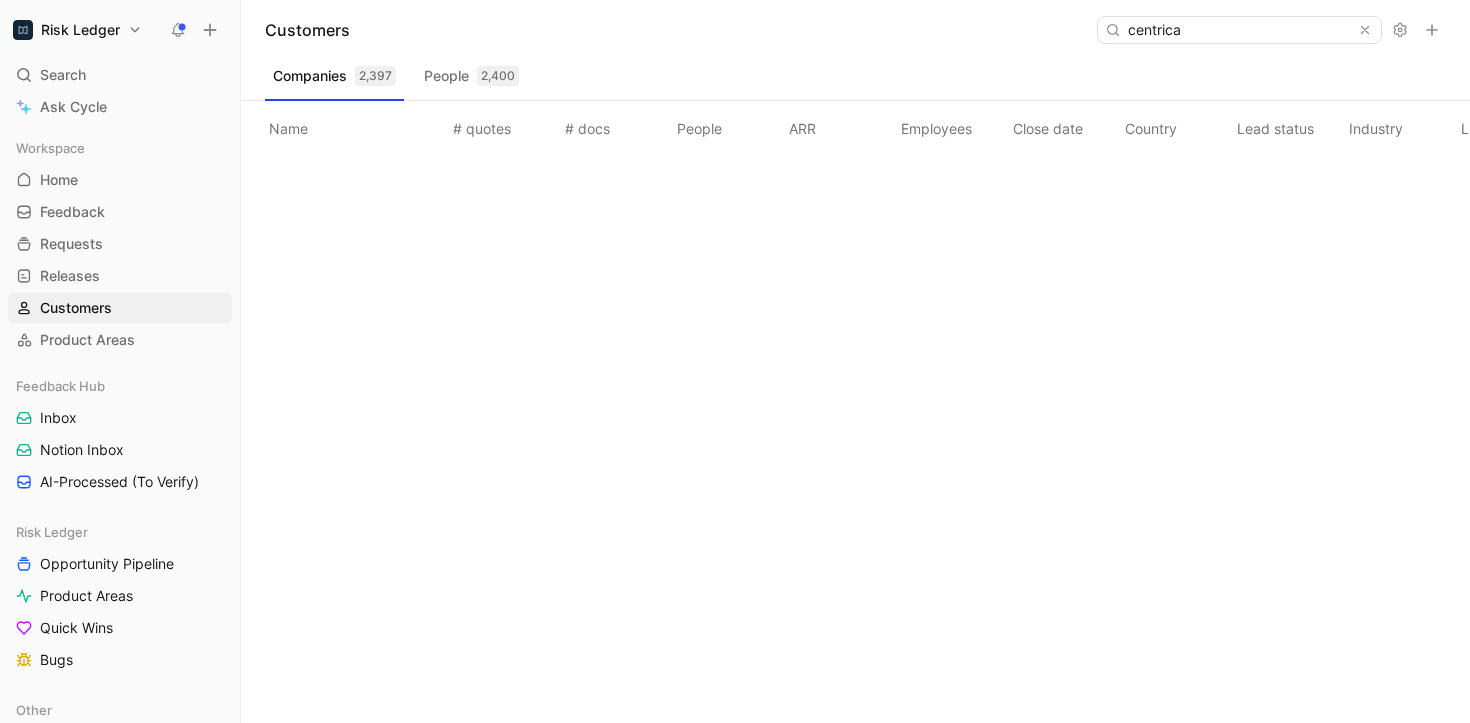 click on "centrica" at bounding box center (1238, 30) 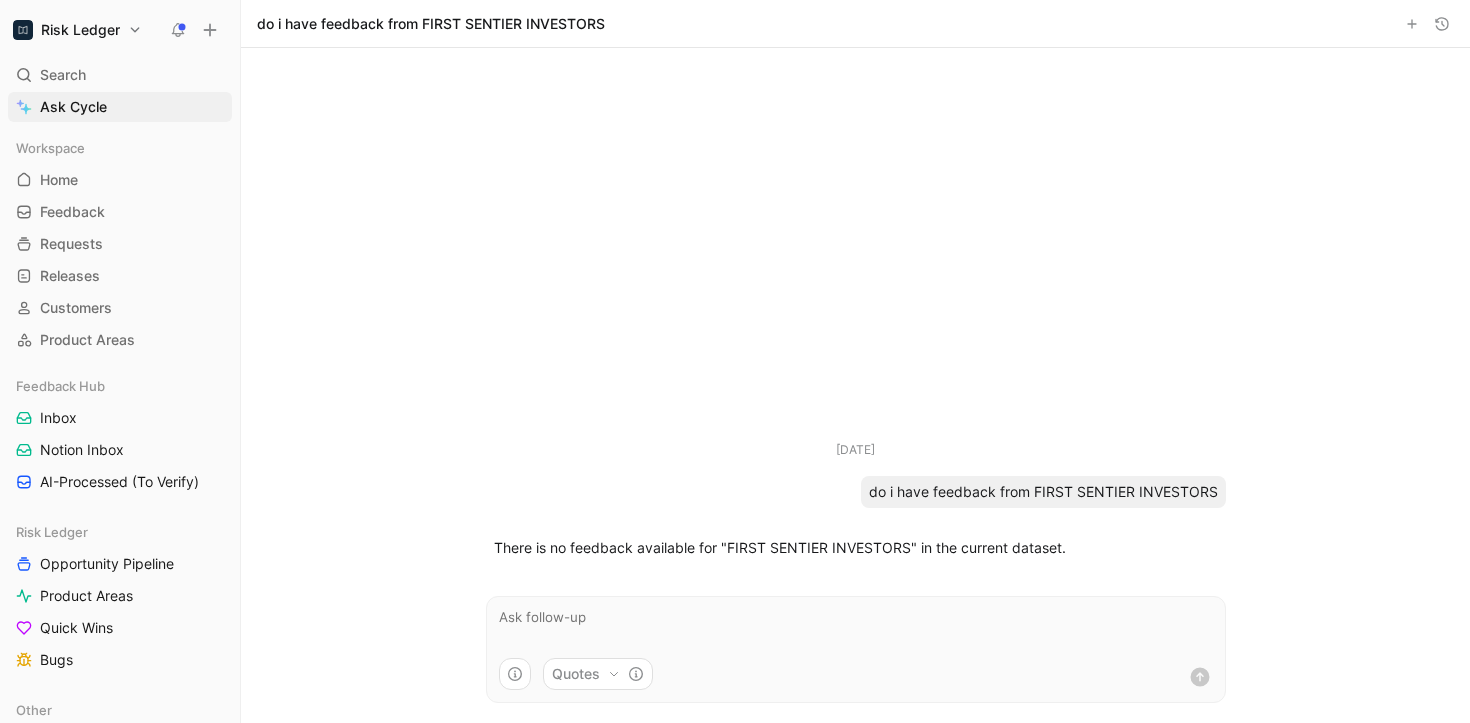 scroll, scrollTop: 0, scrollLeft: 0, axis: both 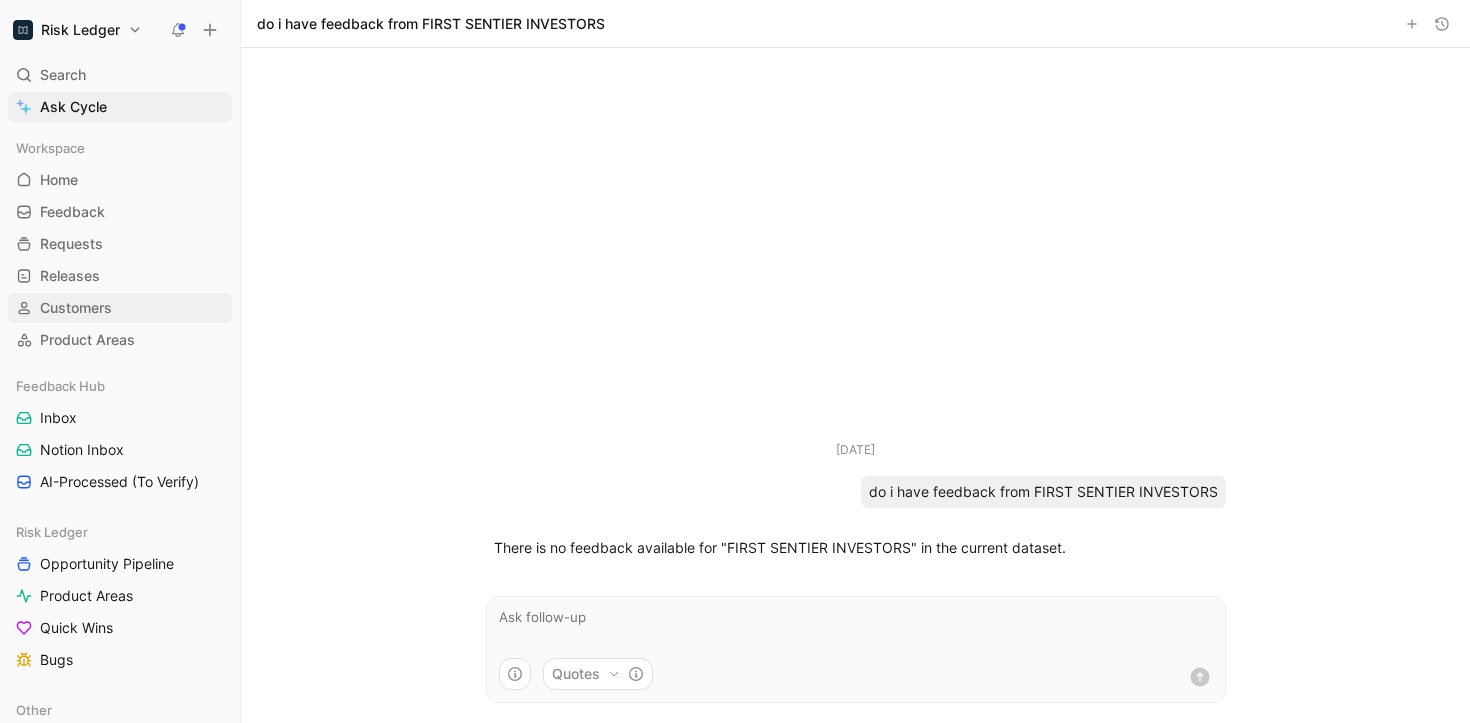 click on "Customers" at bounding box center (76, 308) 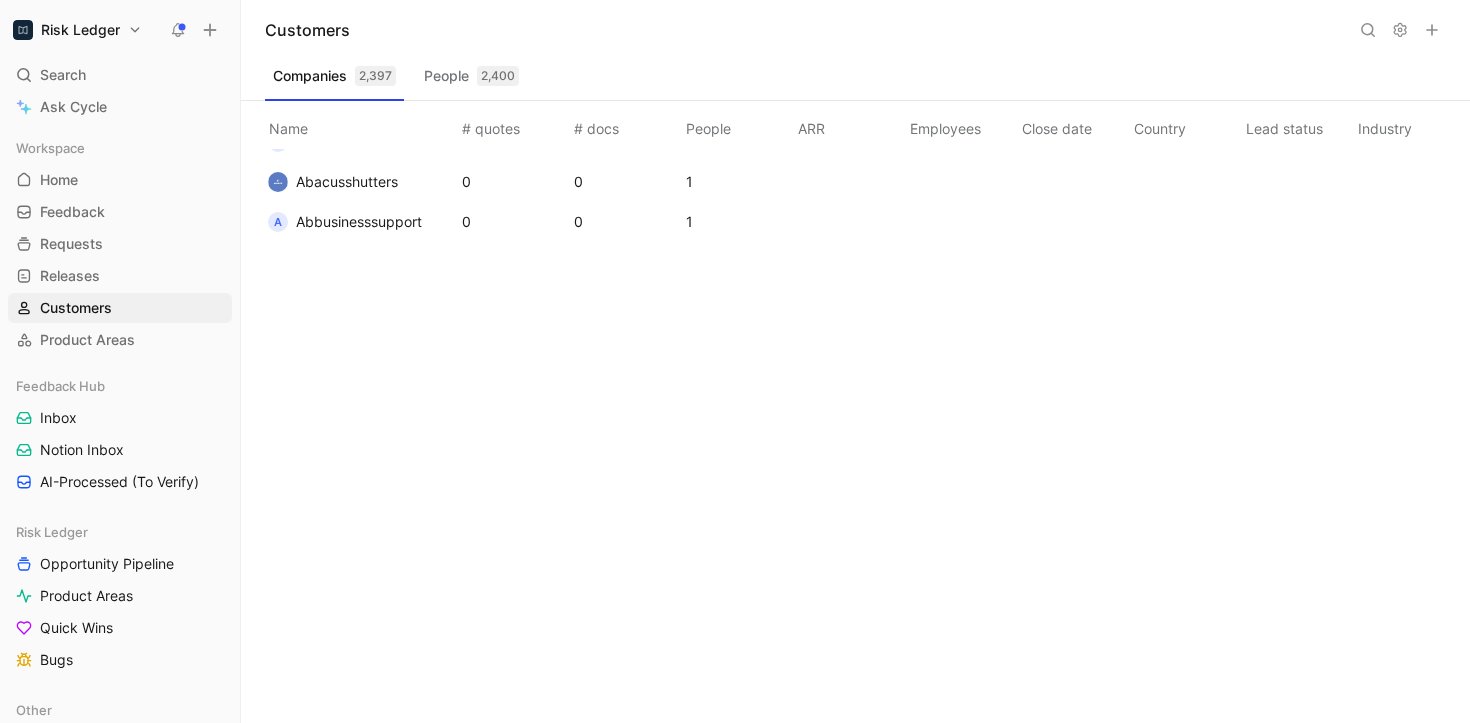scroll, scrollTop: 0, scrollLeft: 0, axis: both 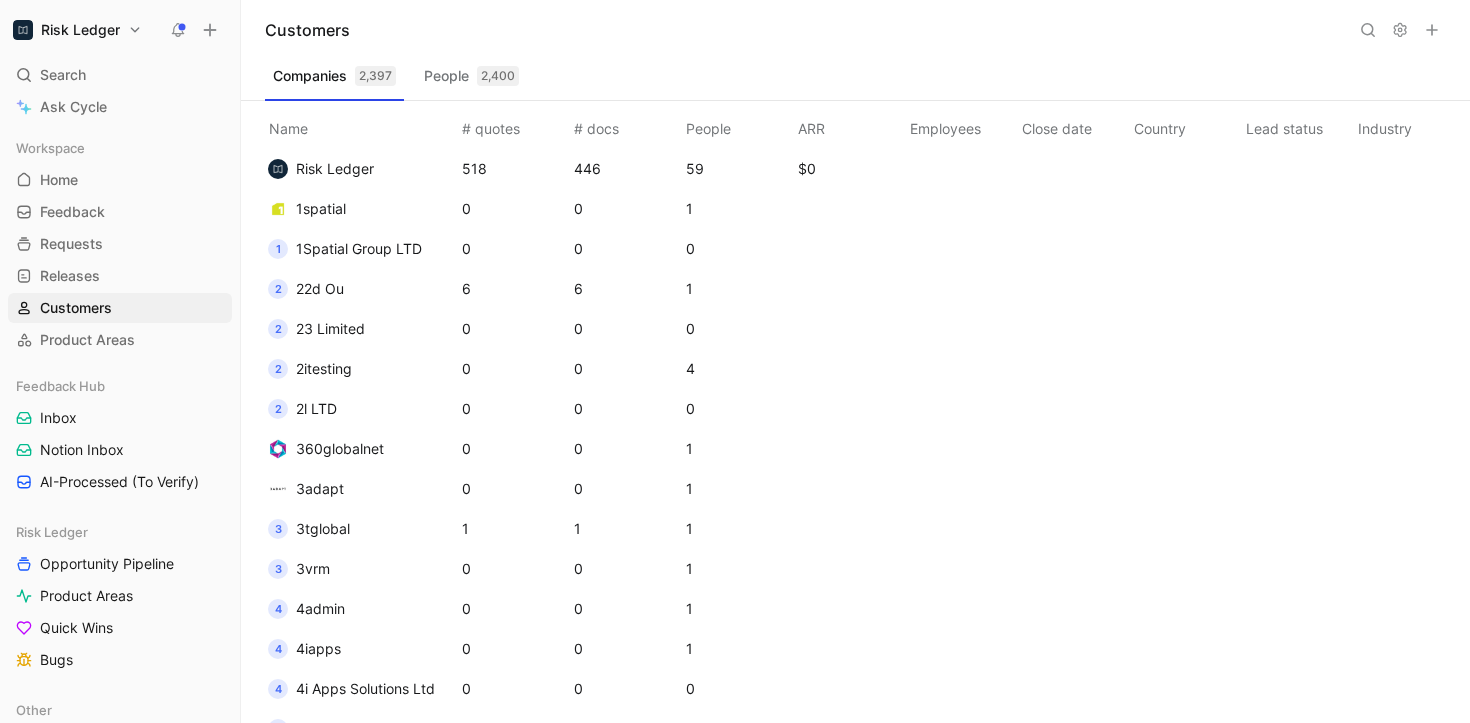 click 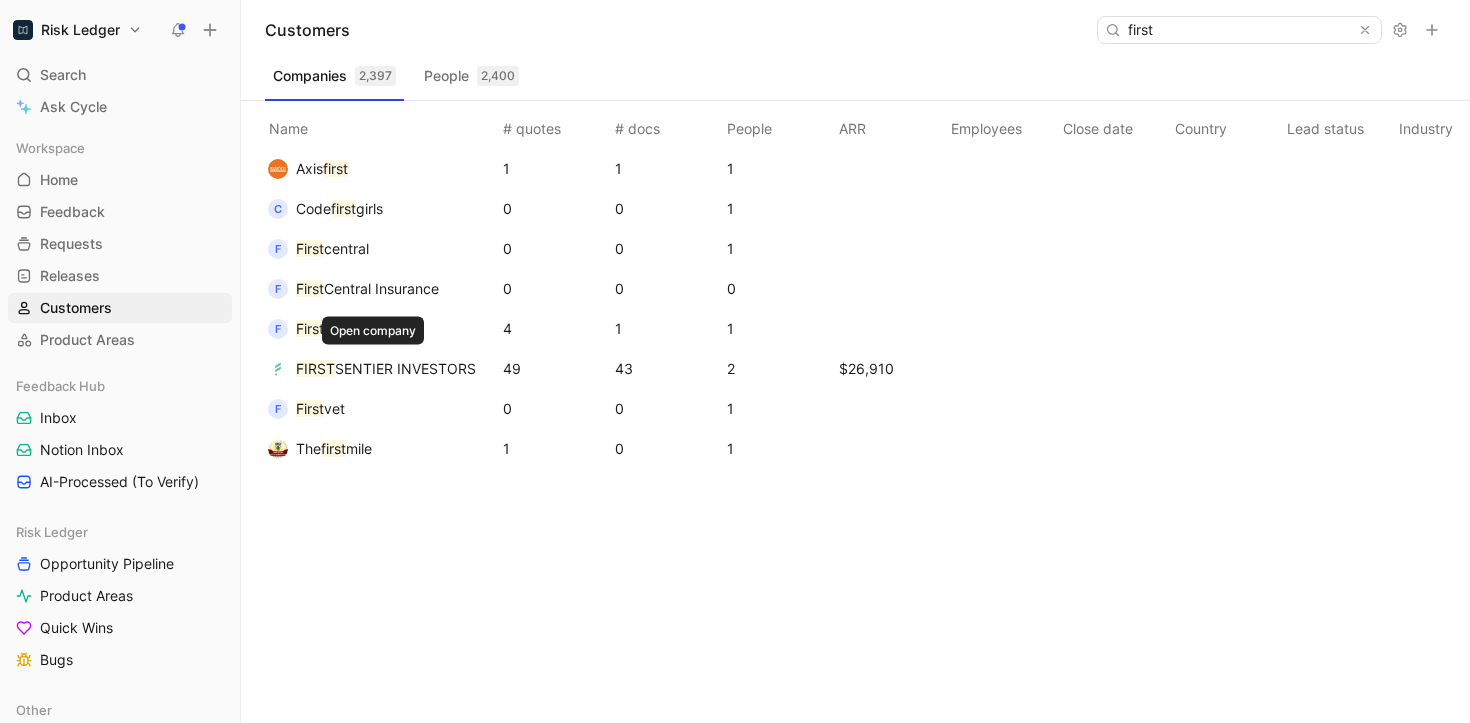 type on "first" 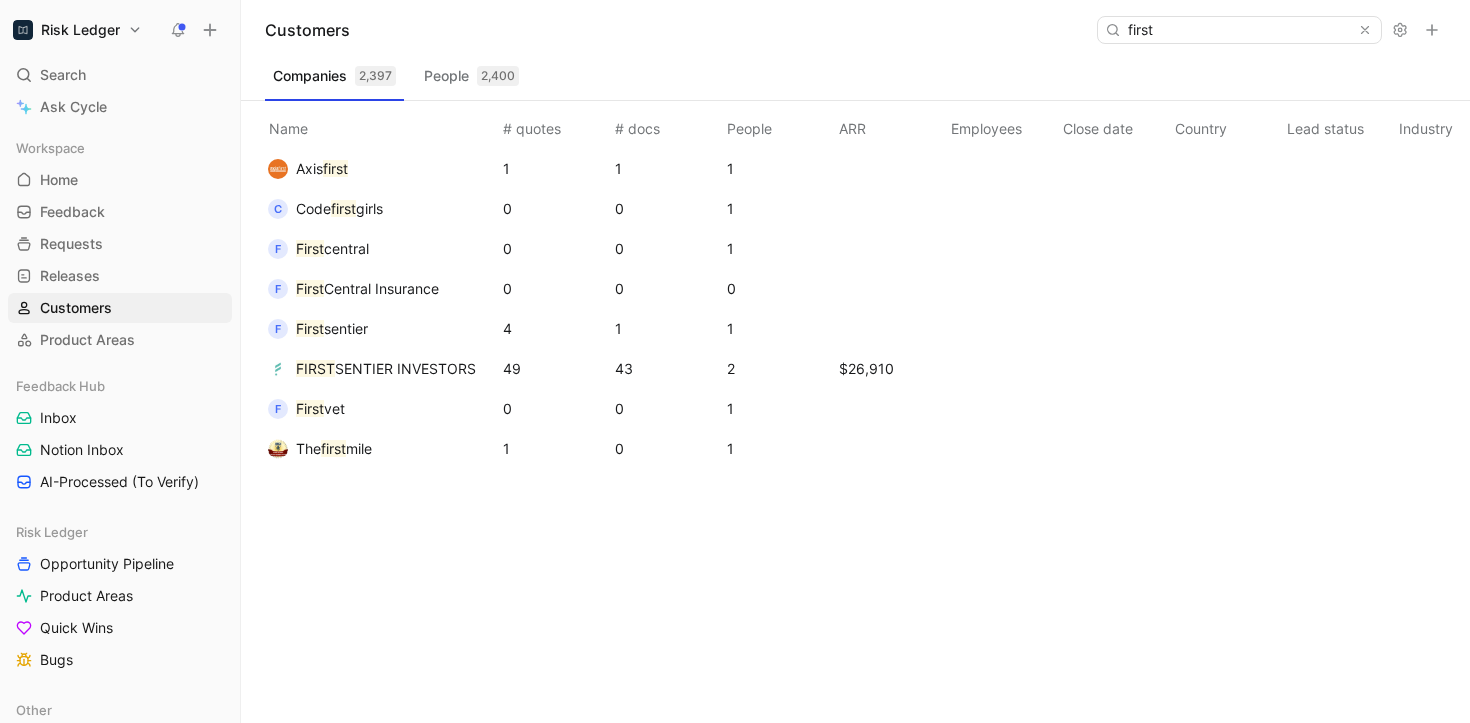 click on "FIRST  SENTIER INVESTORS" at bounding box center (386, 369) 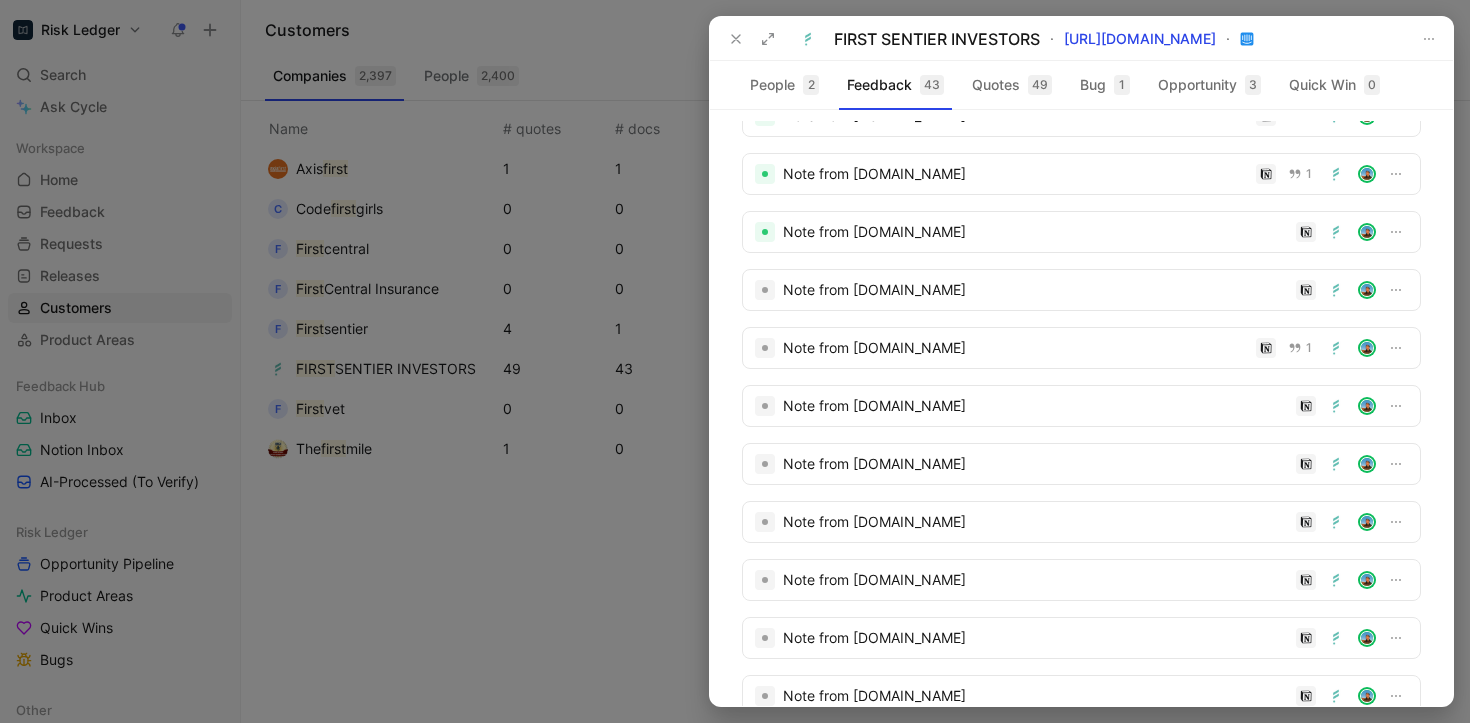 scroll, scrollTop: 1879, scrollLeft: 0, axis: vertical 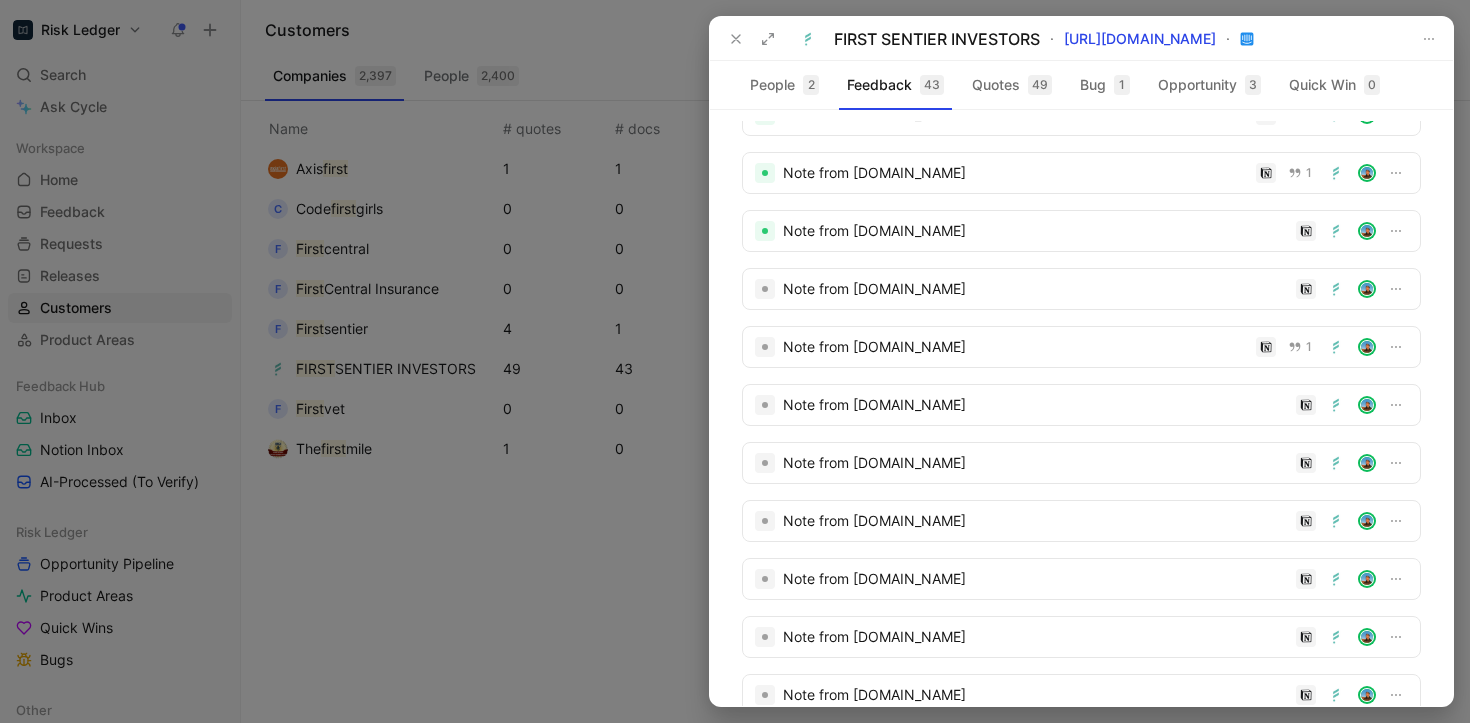 click on "Note from notion.so" at bounding box center [1081, 289] 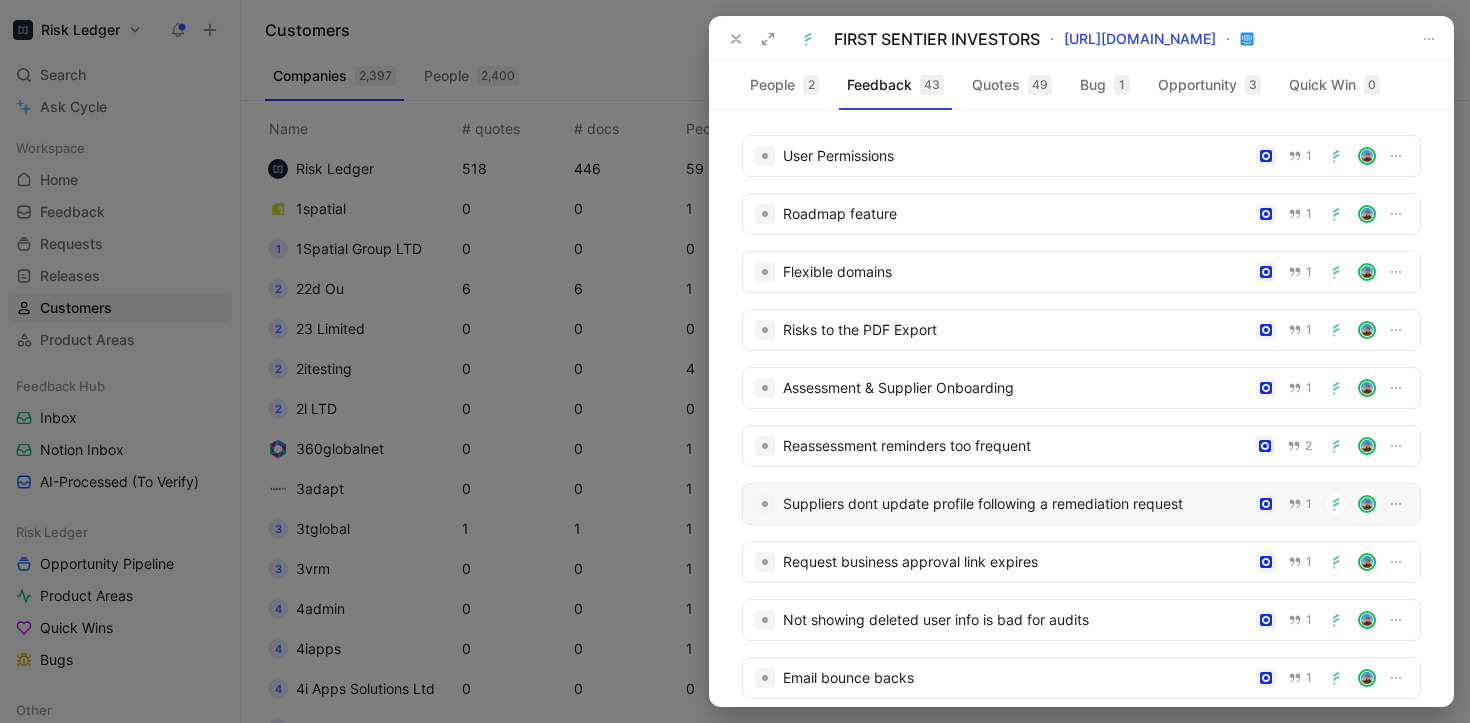scroll, scrollTop: 102, scrollLeft: 0, axis: vertical 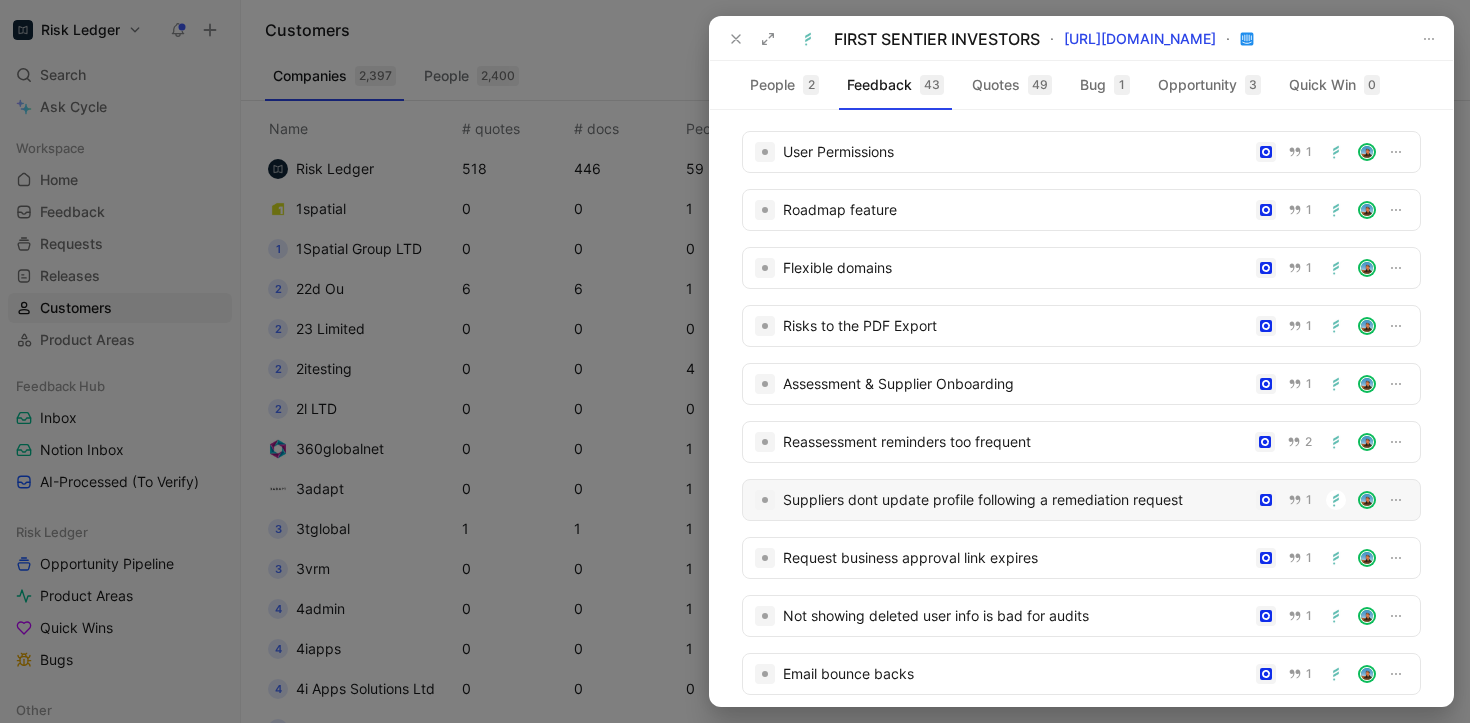 click on "Suppliers dont update profile following a remediation request" at bounding box center (1015, 500) 